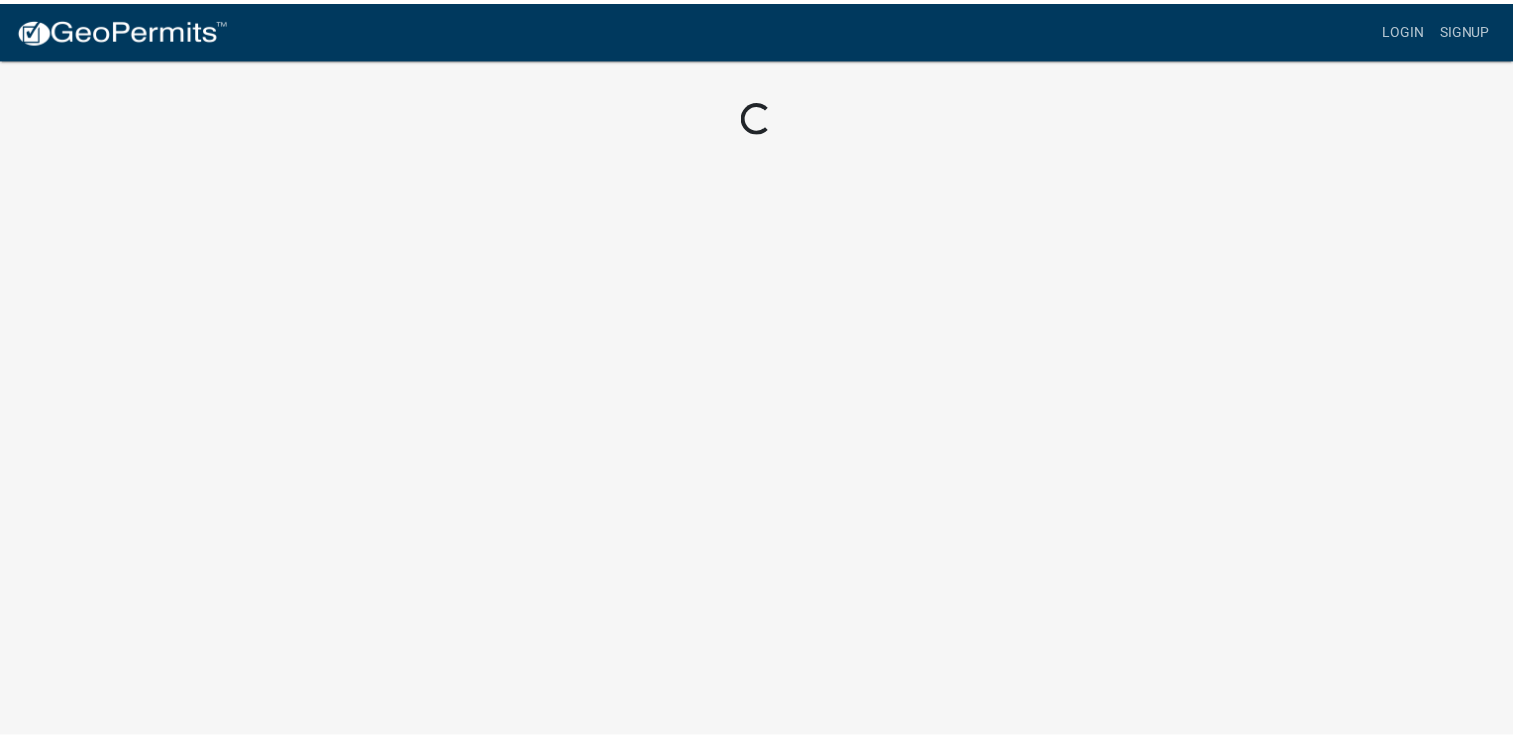 scroll, scrollTop: 0, scrollLeft: 0, axis: both 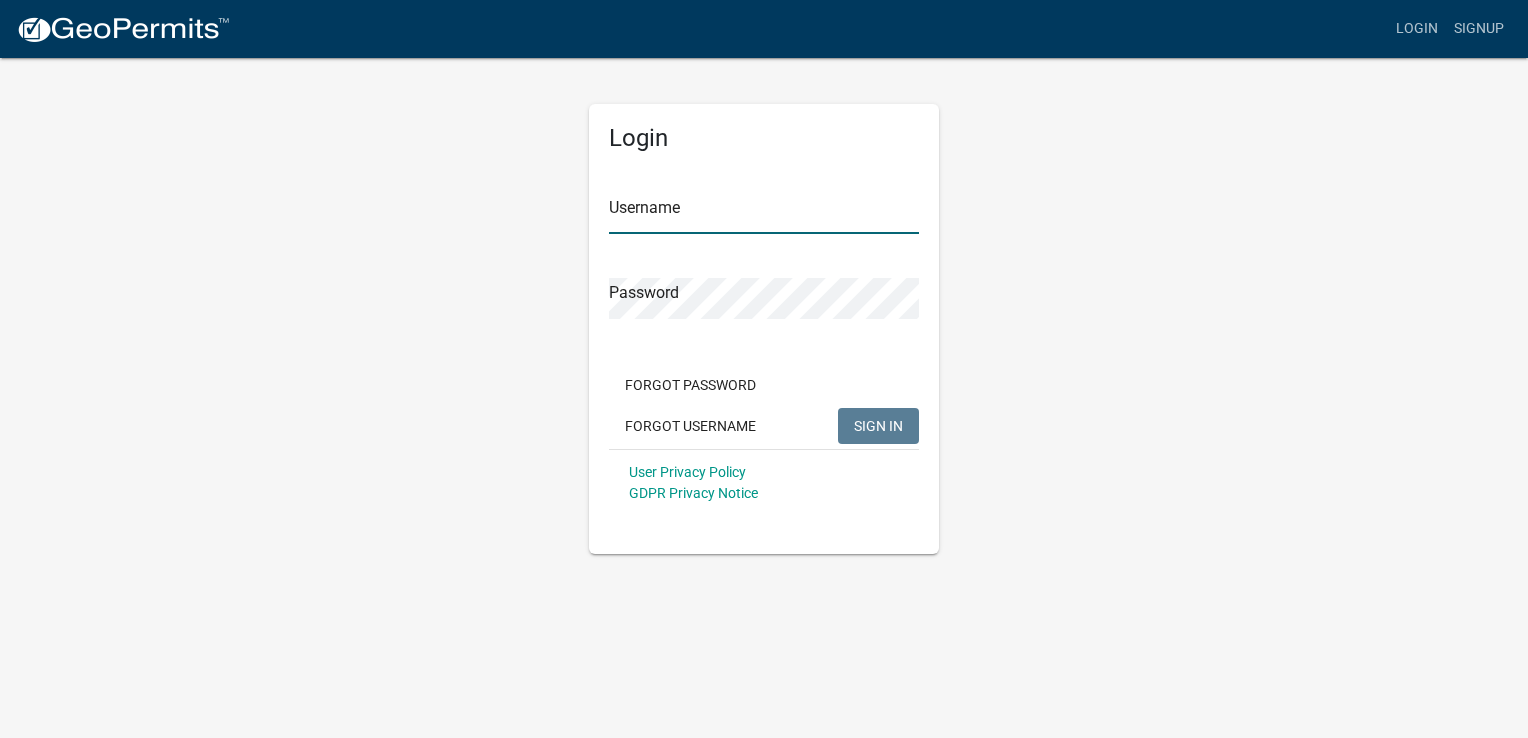 type on "BOA" 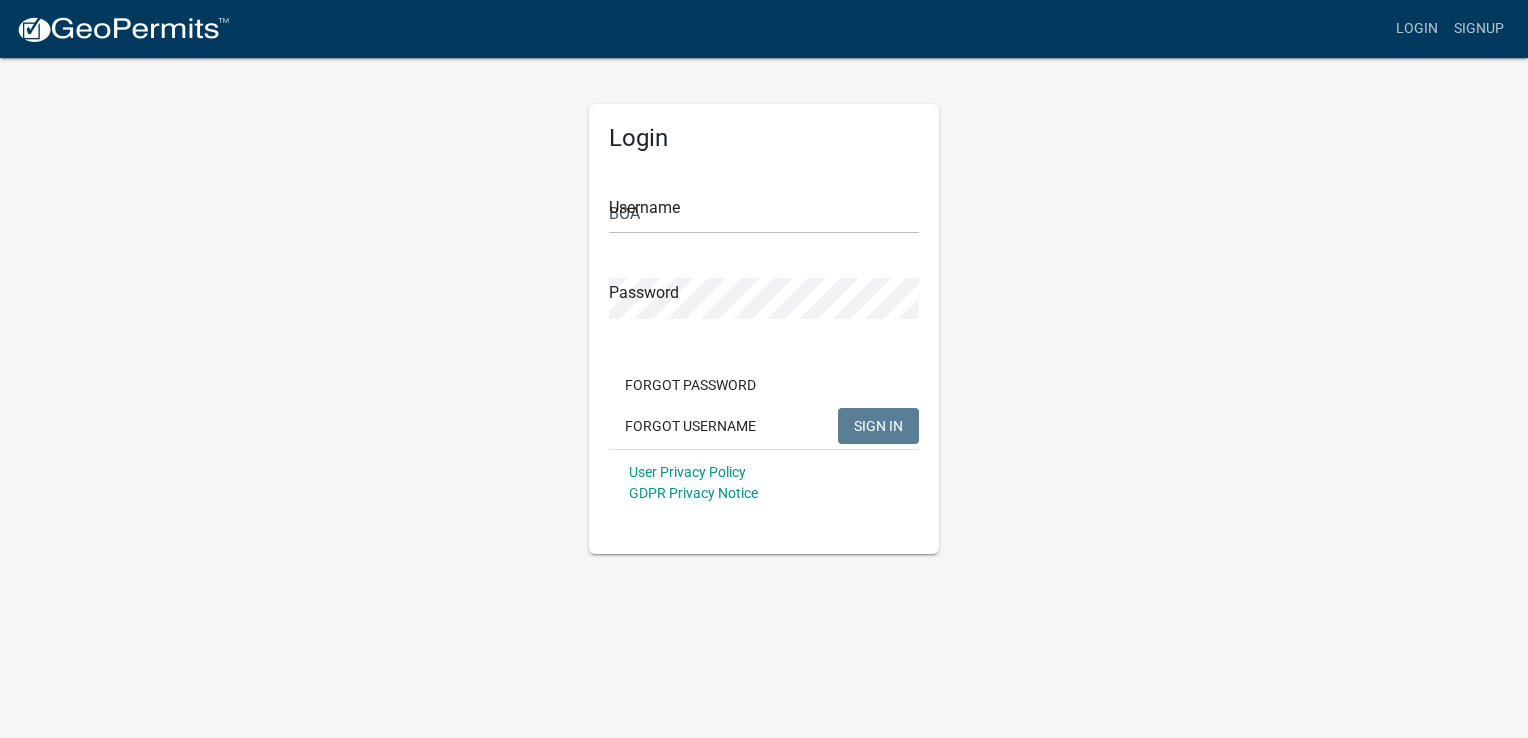 click on "SIGN IN" 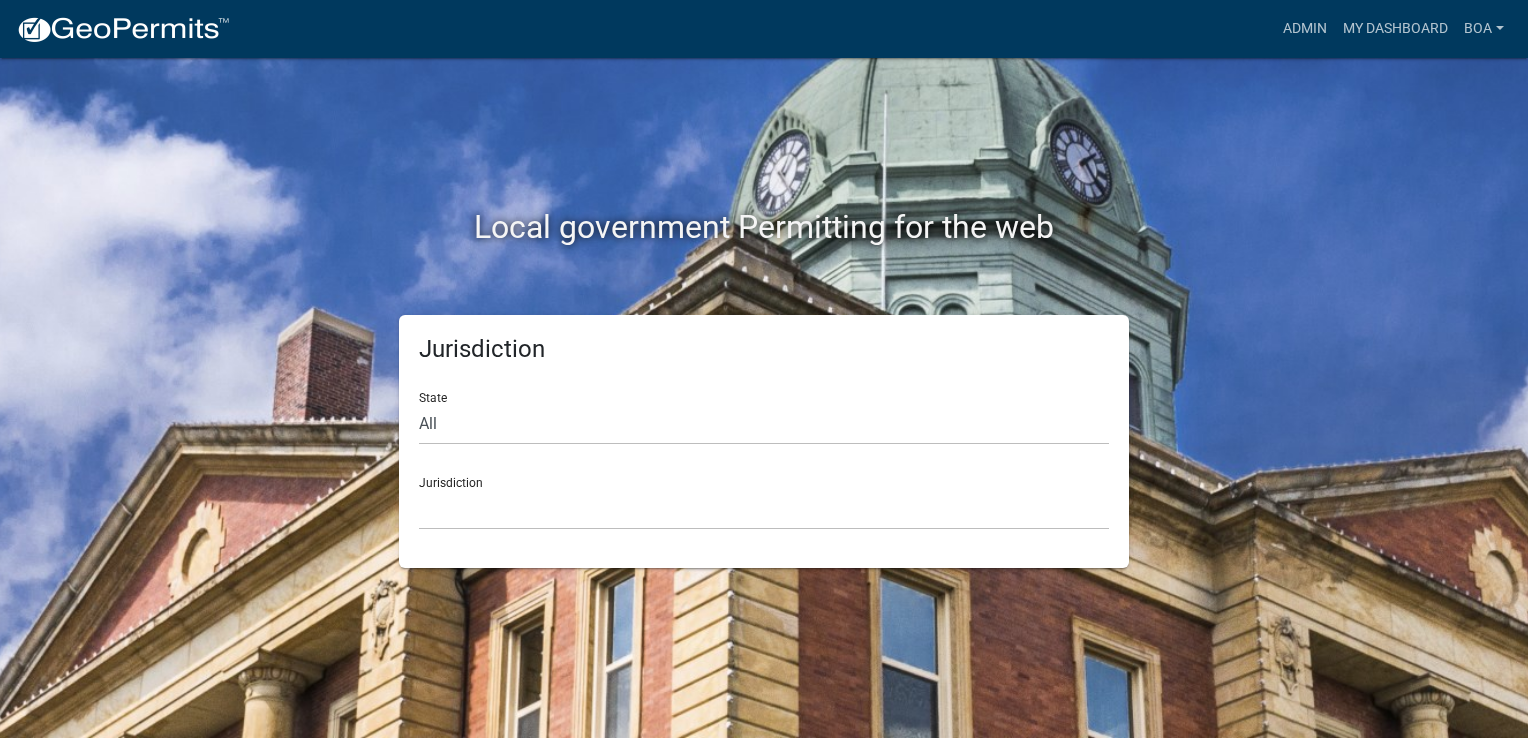 click on "State All Colorado Georgia Indiana Iowa Kansas Minnesota Ohio South Carolina Wisconsin Jurisdiction Custer County, Colorado City of Bainbridge, Georgia Cook County, Georgia Crawford County, Georgia Gilmer County, Georgia Haralson County, Georgia Jasper County, Georgia Madison County, Georgia Putnam County, Georgia Talbot County, Georgia Troup County, Georgia City of Charlestown, Indiana City of Jeffersonville, Indiana City of Logansport, Indiana Decatur County, Indiana Grant County, Indiana Howard County, Indiana Huntington County, Indiana Jasper County, Indiana Kosciusko County, Indiana La Porte County, Indiana Miami County, Indiana Montgomery County, Indiana Morgan County, Indiana Newton County, Indiana Porter County, Indiana River Ridge Development Authority, Indiana Tippecanoe County, Indiana Vigo County, Indiana Wells County, Indiana Whitley County, Indiana Boone County, Iowa Butler County, Iowa Cerro Gordo County, Iowa" 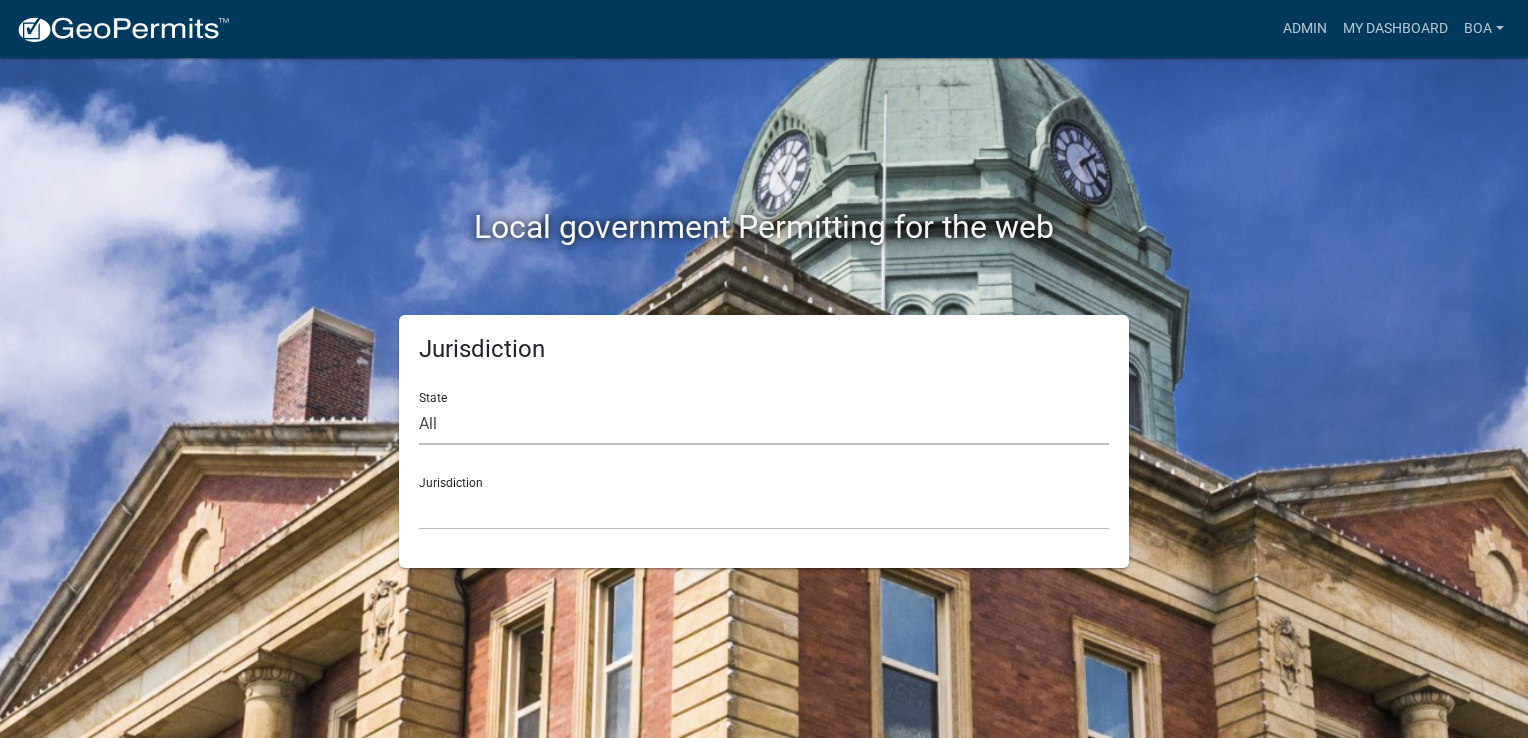 click on "All  Colorado   Georgia   Indiana   Iowa   Kansas   Minnesota   Ohio   South Carolina   Wisconsin" 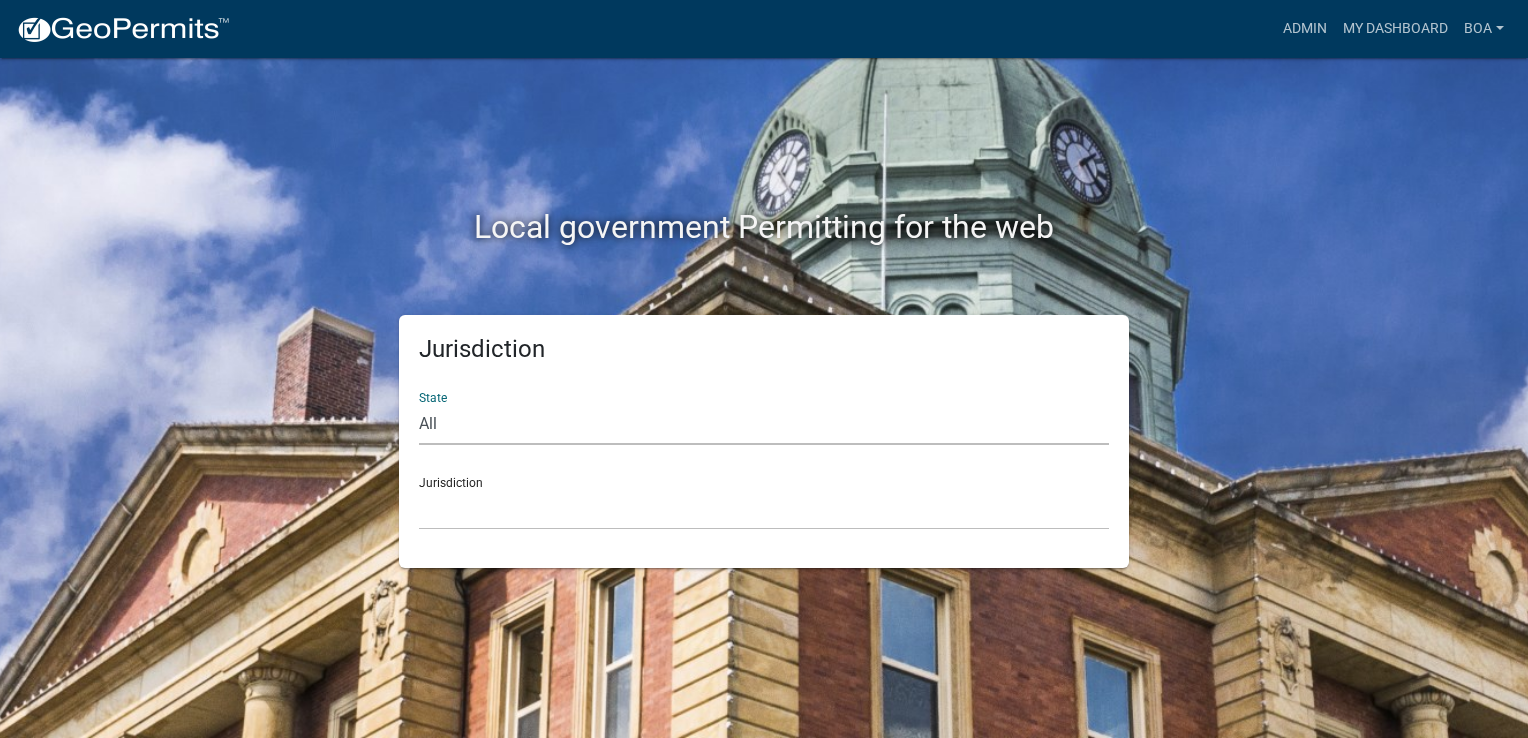 select on "Iowa" 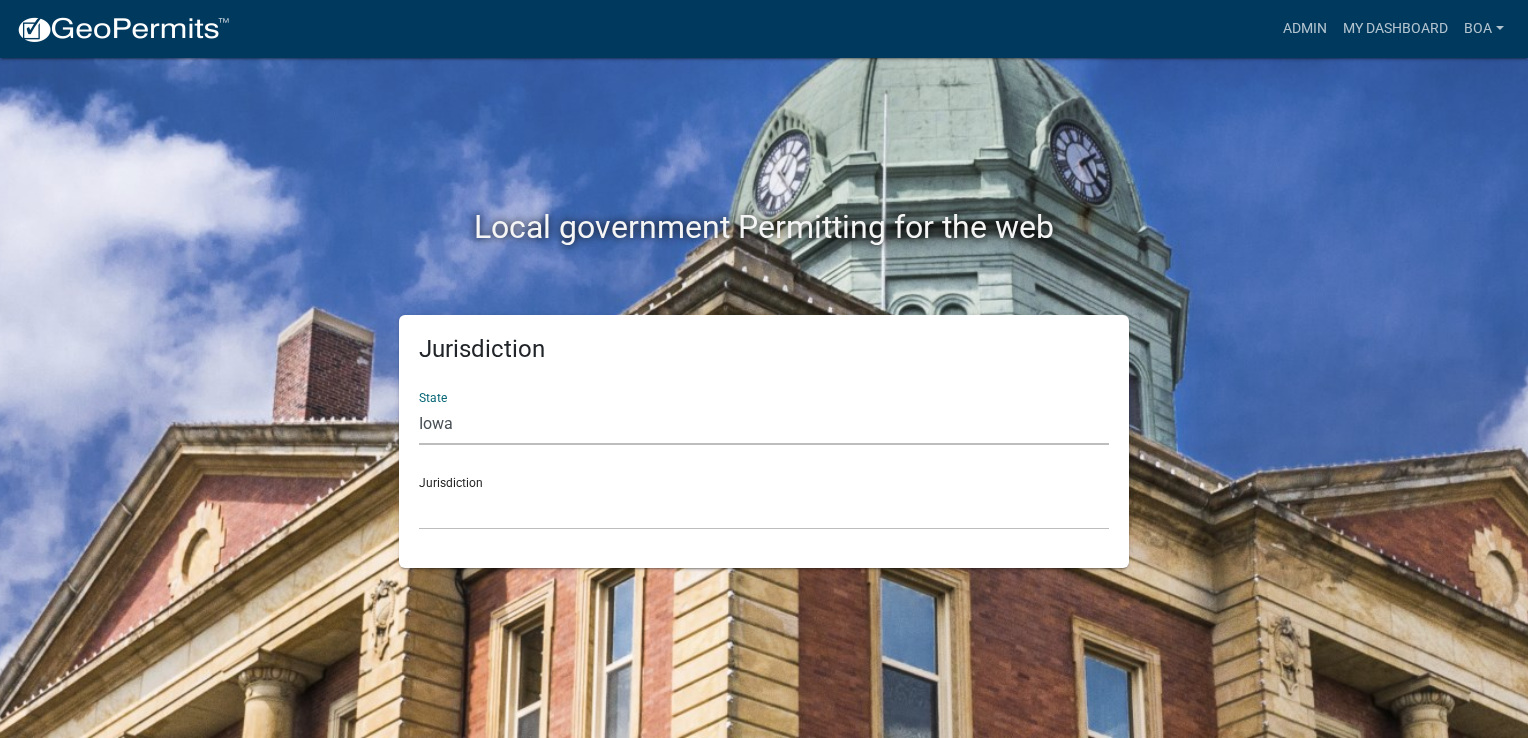 click on "All  Colorado   Georgia   Indiana   Iowa   Kansas   Minnesota   Ohio   South Carolina   Wisconsin" 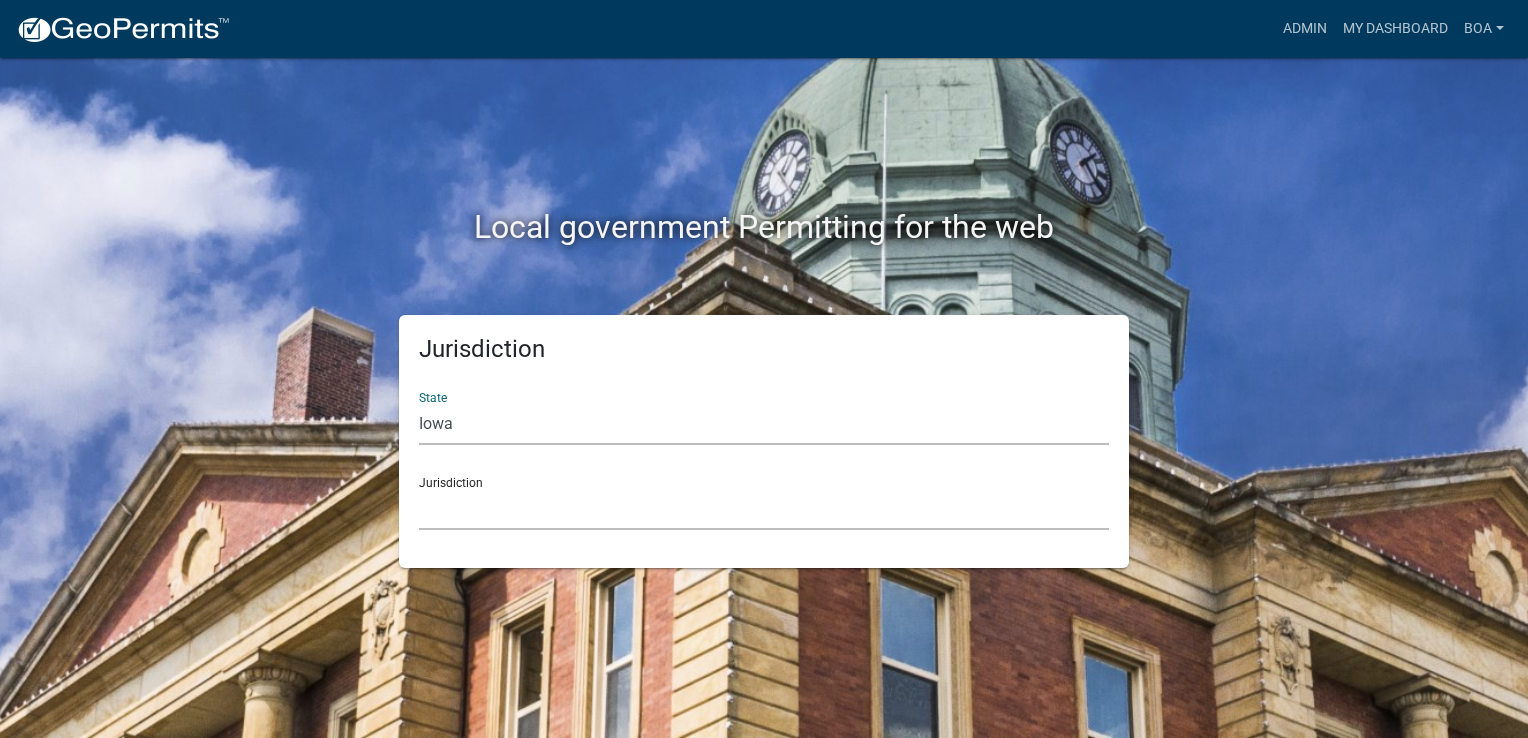 click on "Boone County, Iowa Butler County, Iowa Cerro Gordo County, Iowa City of Harlan, Iowa City of Indianola, Iowa City of Newton, Iowa Clayton County, Iowa Dickinson County, Iowa Franklin County, Iowa Grundy County, Iowa Hardin County, Iowa Henry County, Iowa Humboldt County, Iowa Jackson County, Iowa Jasper County, Iowa Johnson County, Iowa Madison County, Iowa Mahaska County, Iowa Marion County, Iowa Marshall County, Iowa Poweshiek County, IA Sioux County, Iowa Wapello County, Iowa Warren County, Iowa Wright County, Iowa" 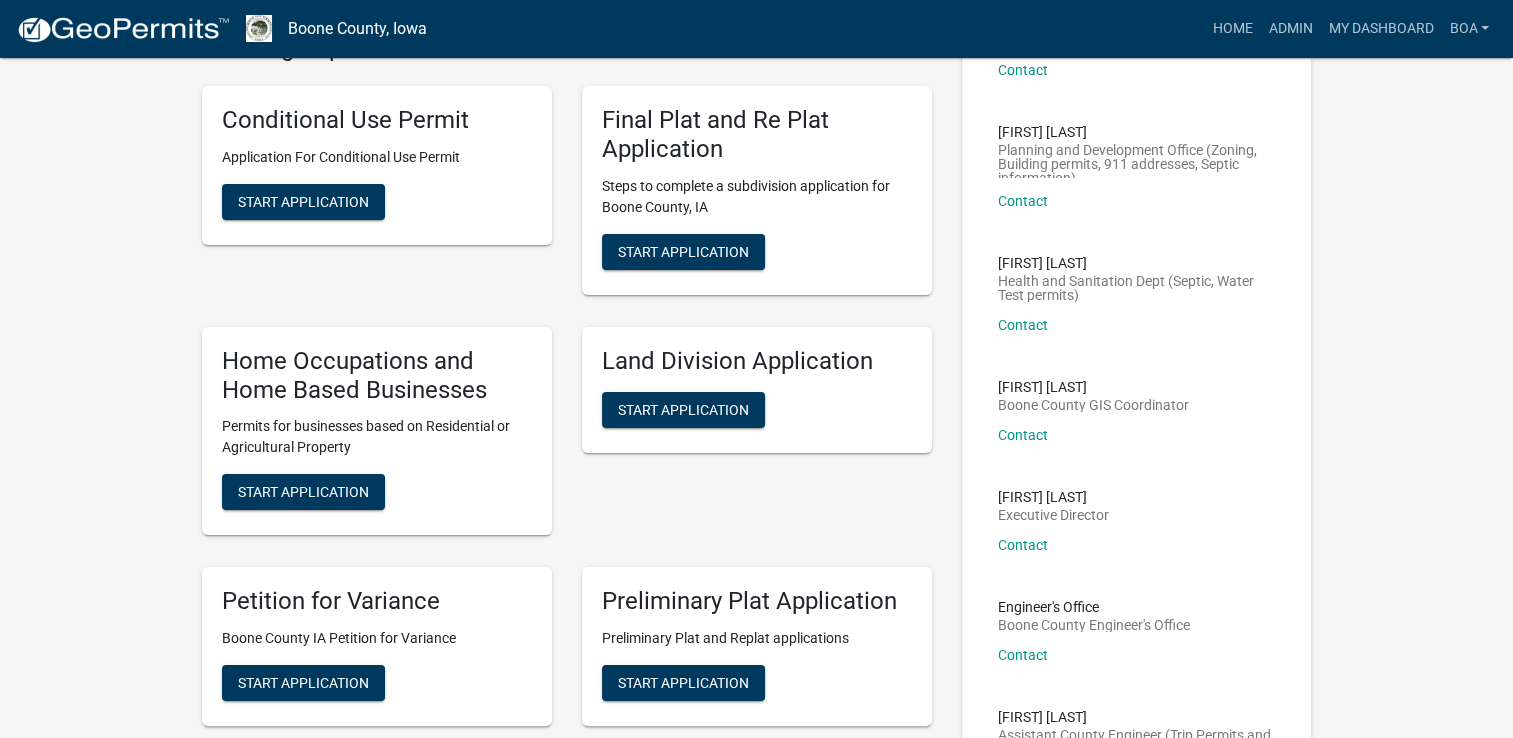 scroll, scrollTop: 0, scrollLeft: 0, axis: both 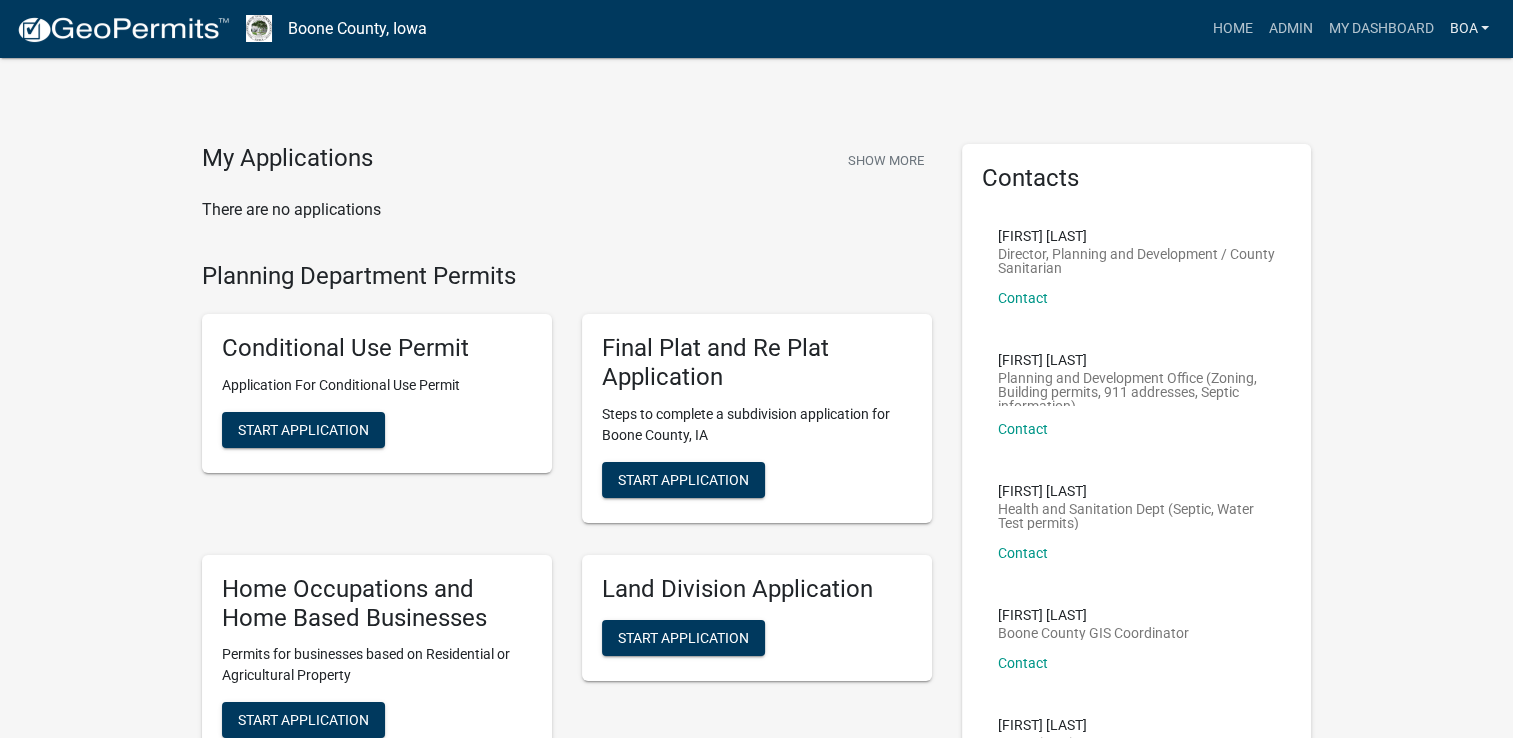 click on "BOA" at bounding box center [1469, 29] 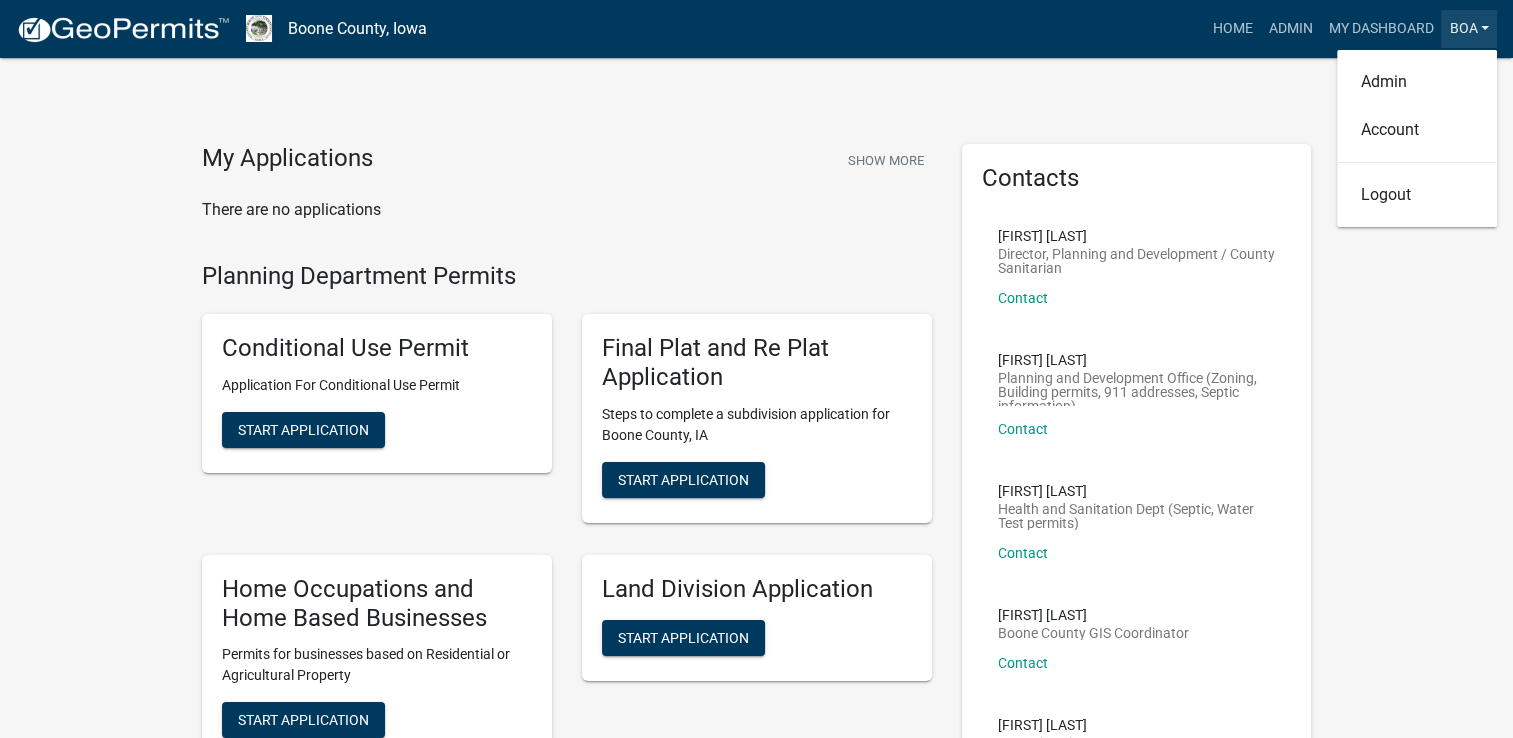 click on "BOA" at bounding box center (1469, 29) 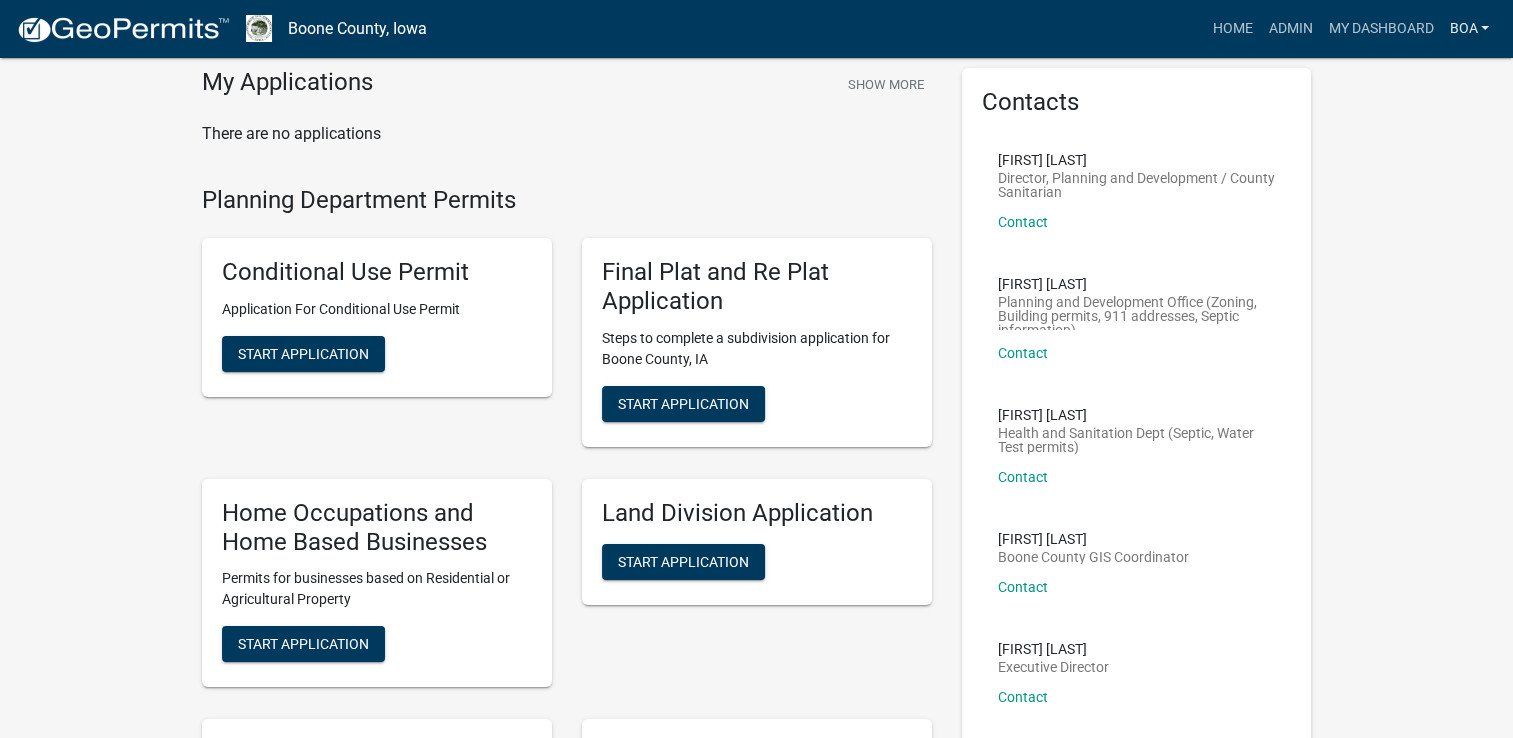 scroll, scrollTop: 0, scrollLeft: 0, axis: both 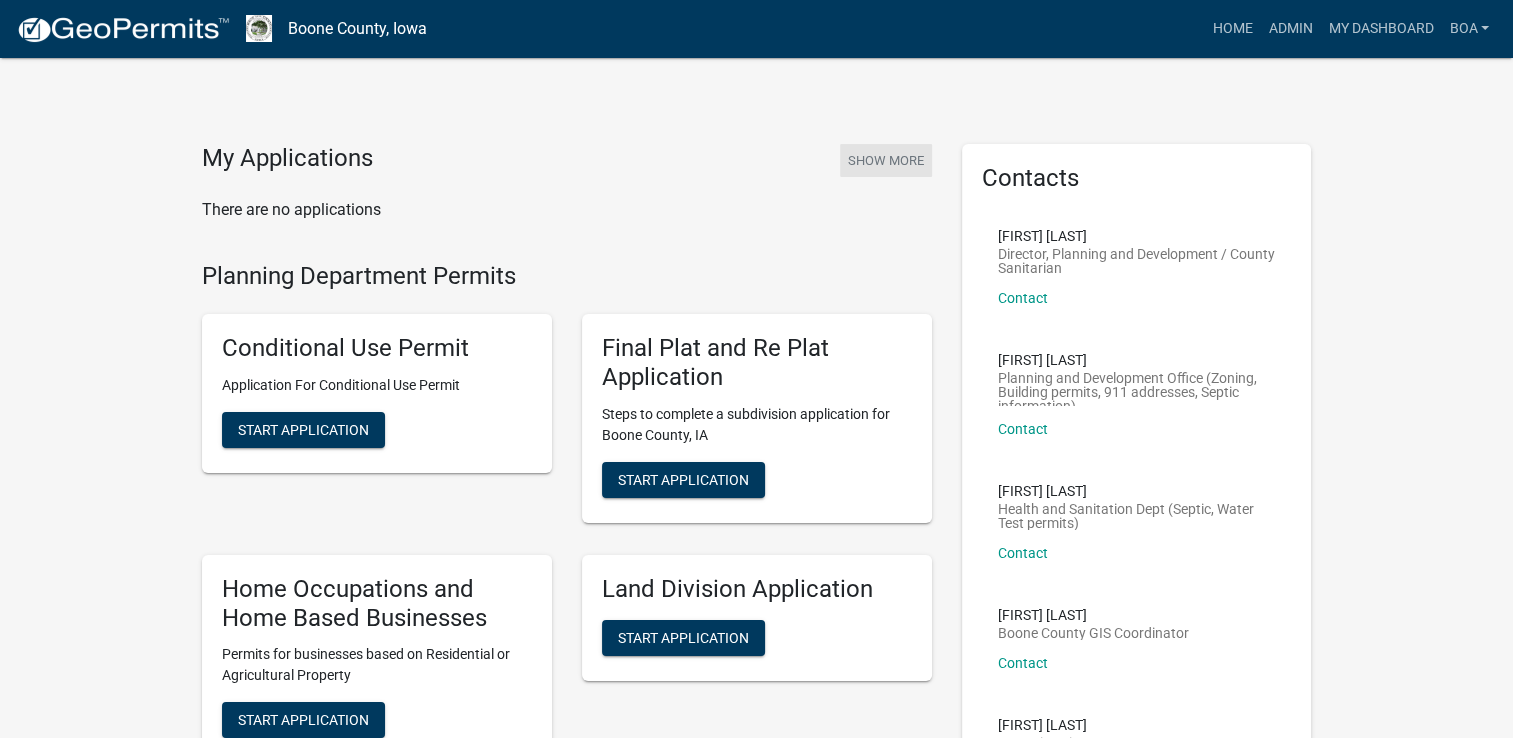 click on "Show More" 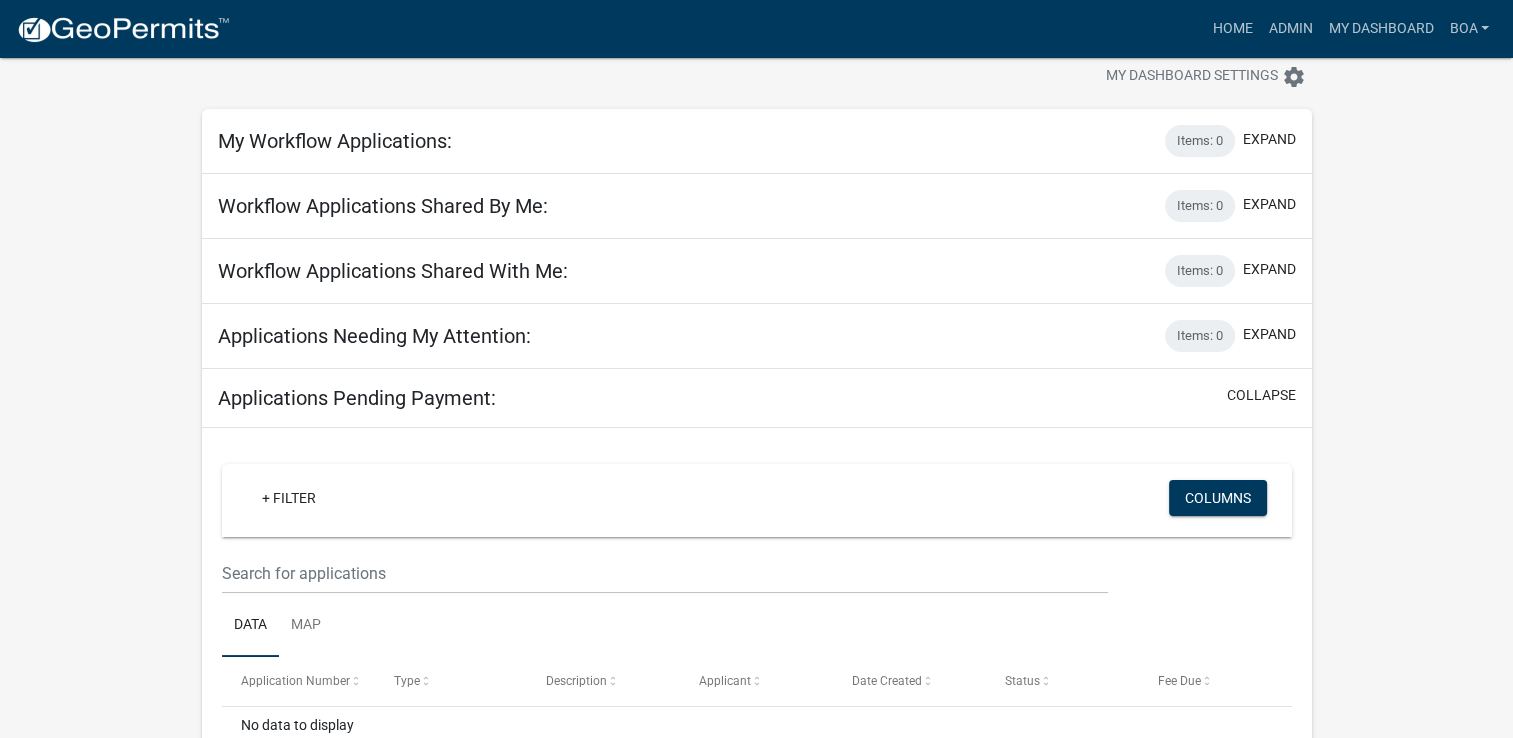 scroll, scrollTop: 0, scrollLeft: 0, axis: both 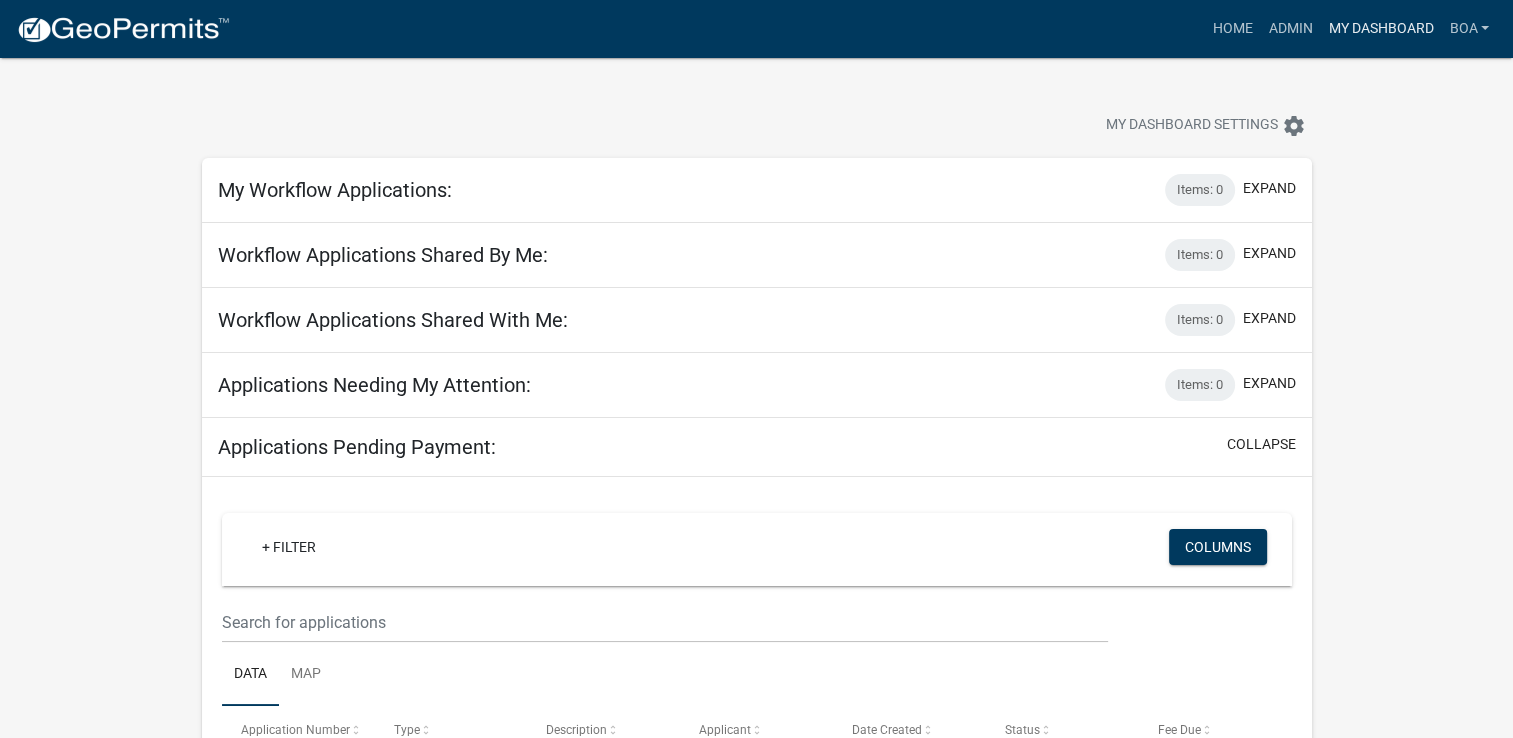 click on "My Dashboard" at bounding box center (1380, 29) 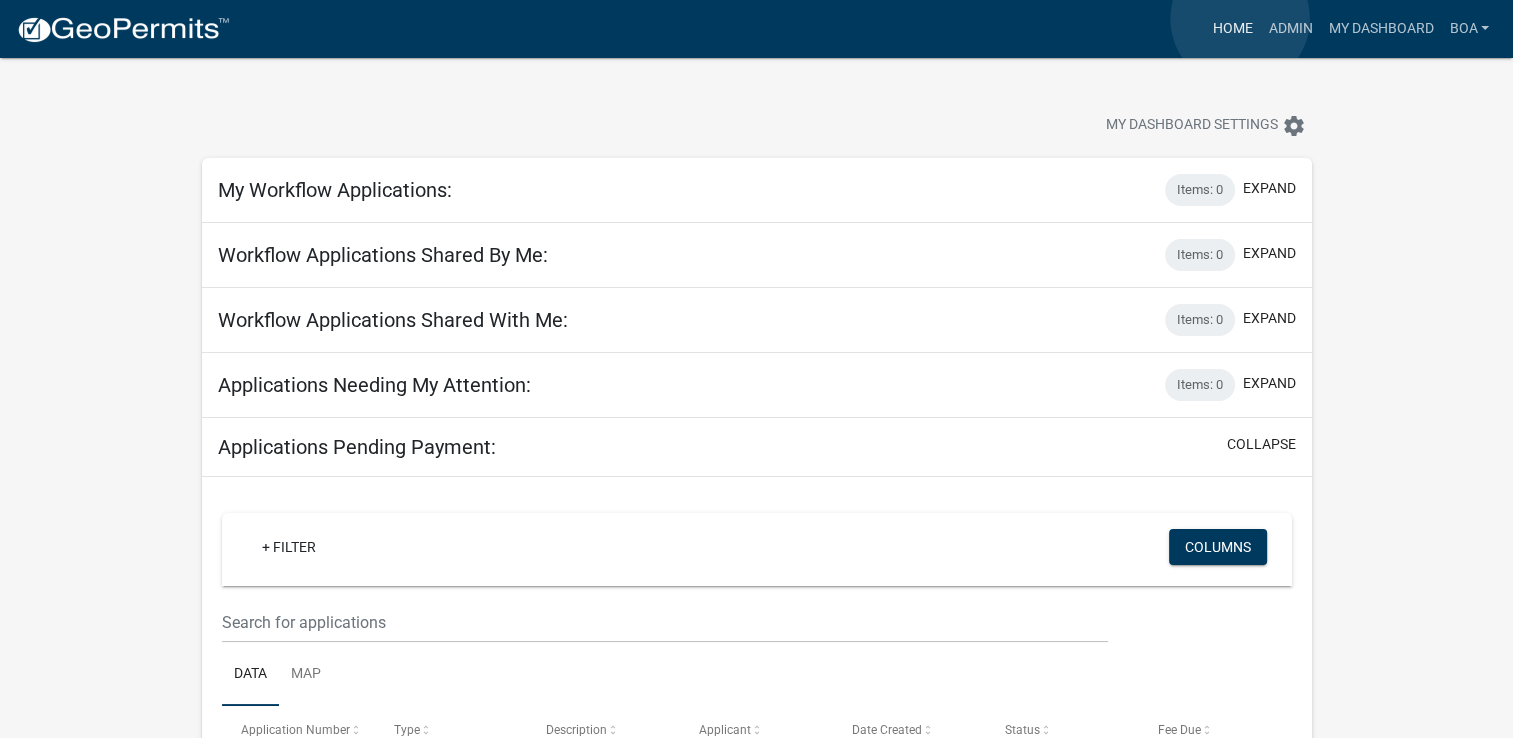 click on "Home" at bounding box center [1232, 29] 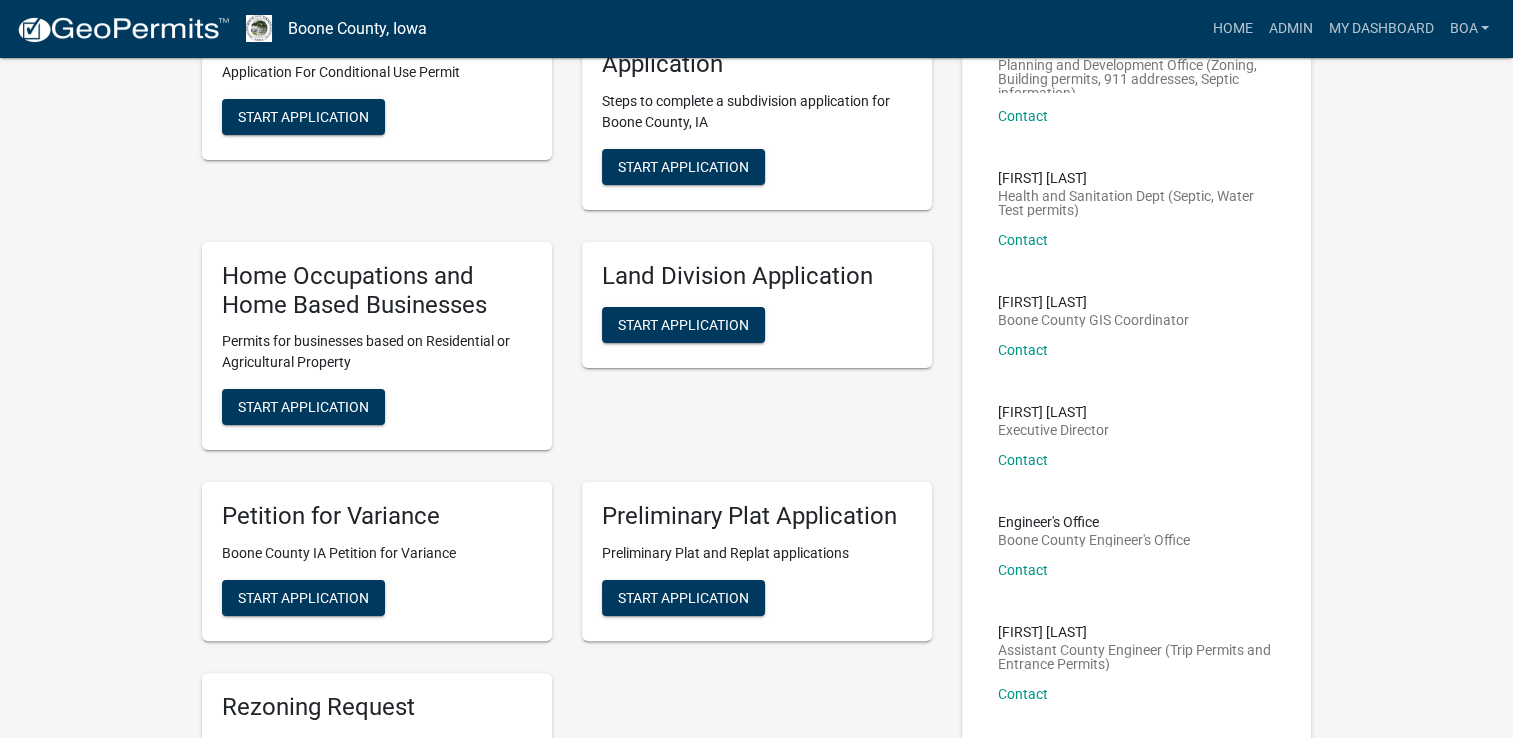 scroll, scrollTop: 400, scrollLeft: 0, axis: vertical 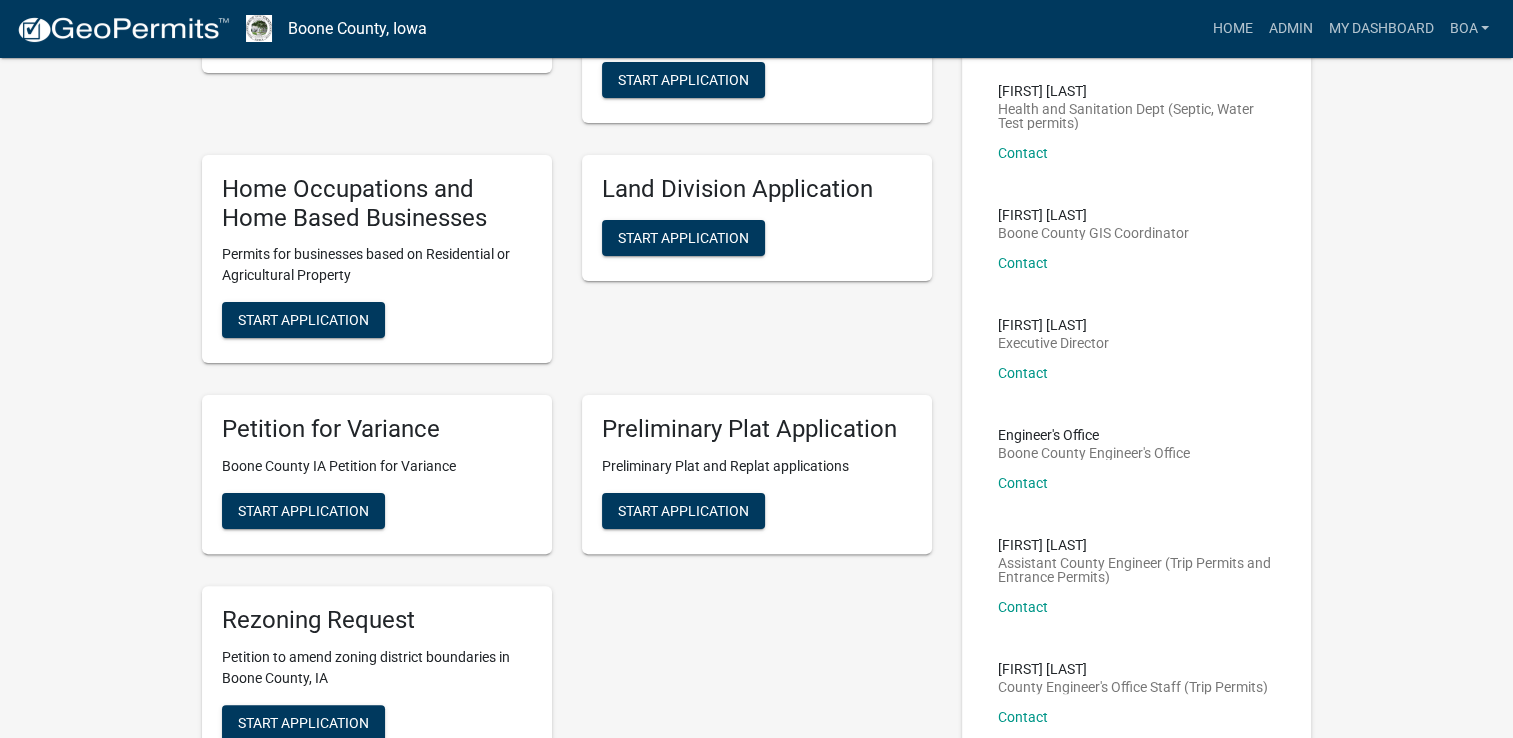 click on "Petition for Variance" at bounding box center (377, 429) 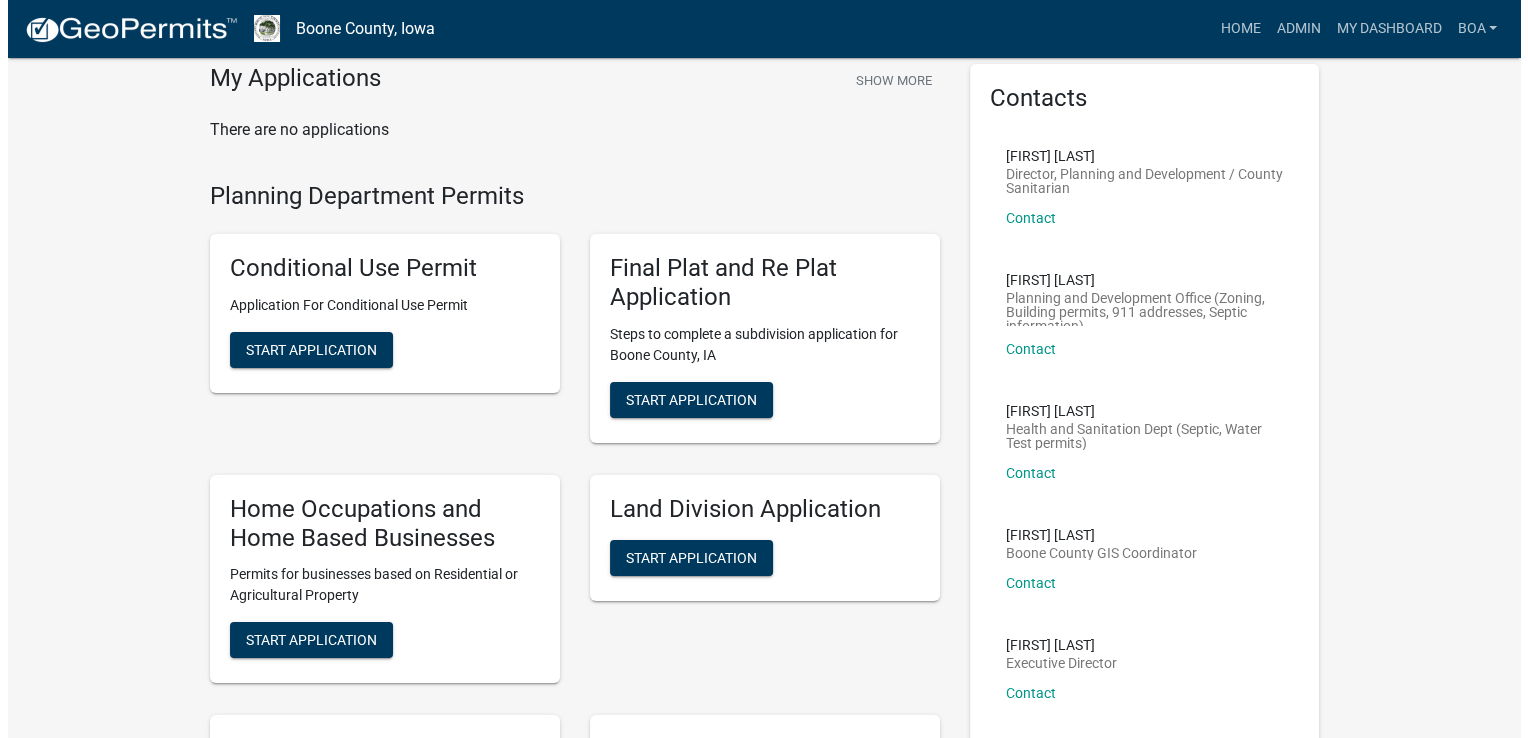 scroll, scrollTop: 0, scrollLeft: 0, axis: both 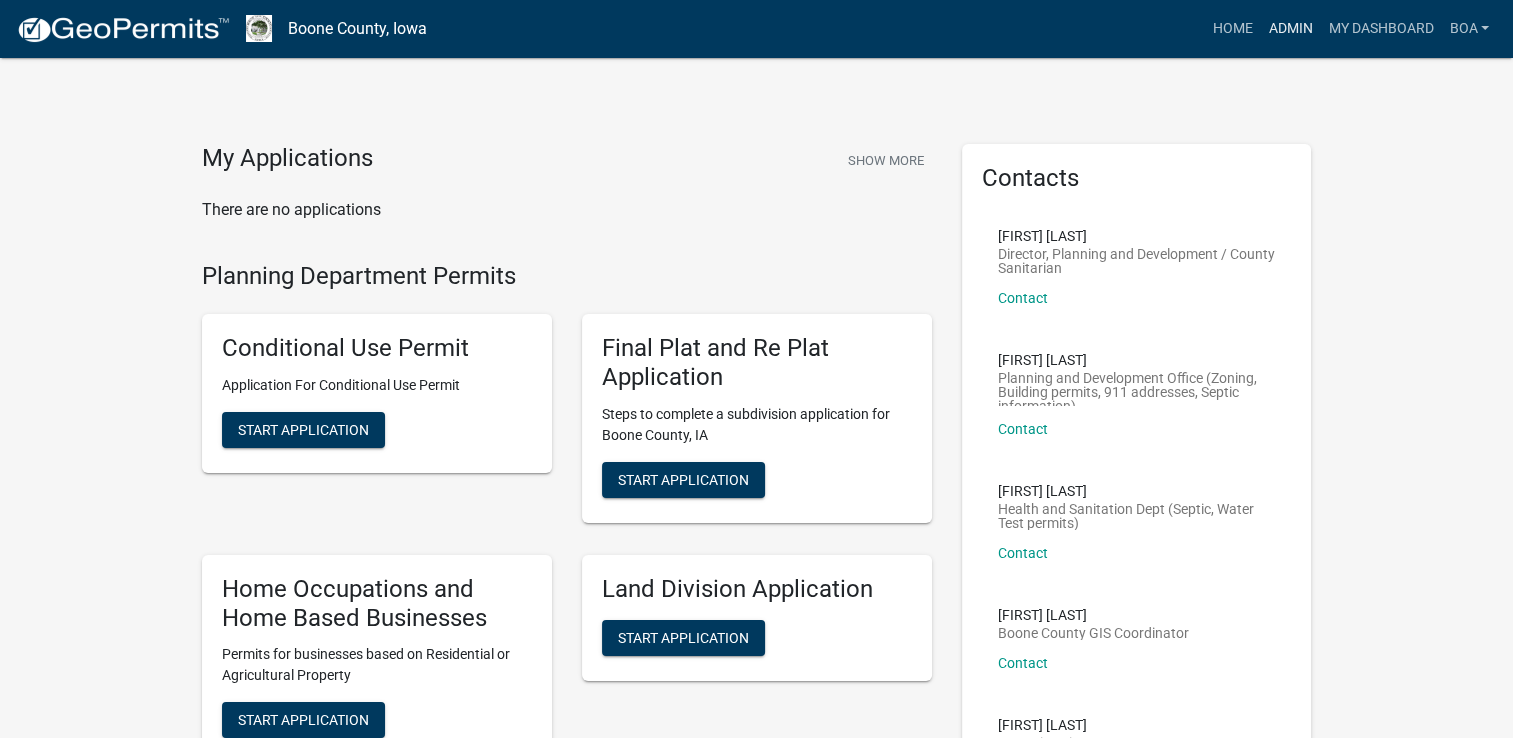 click on "Admin" at bounding box center (1290, 29) 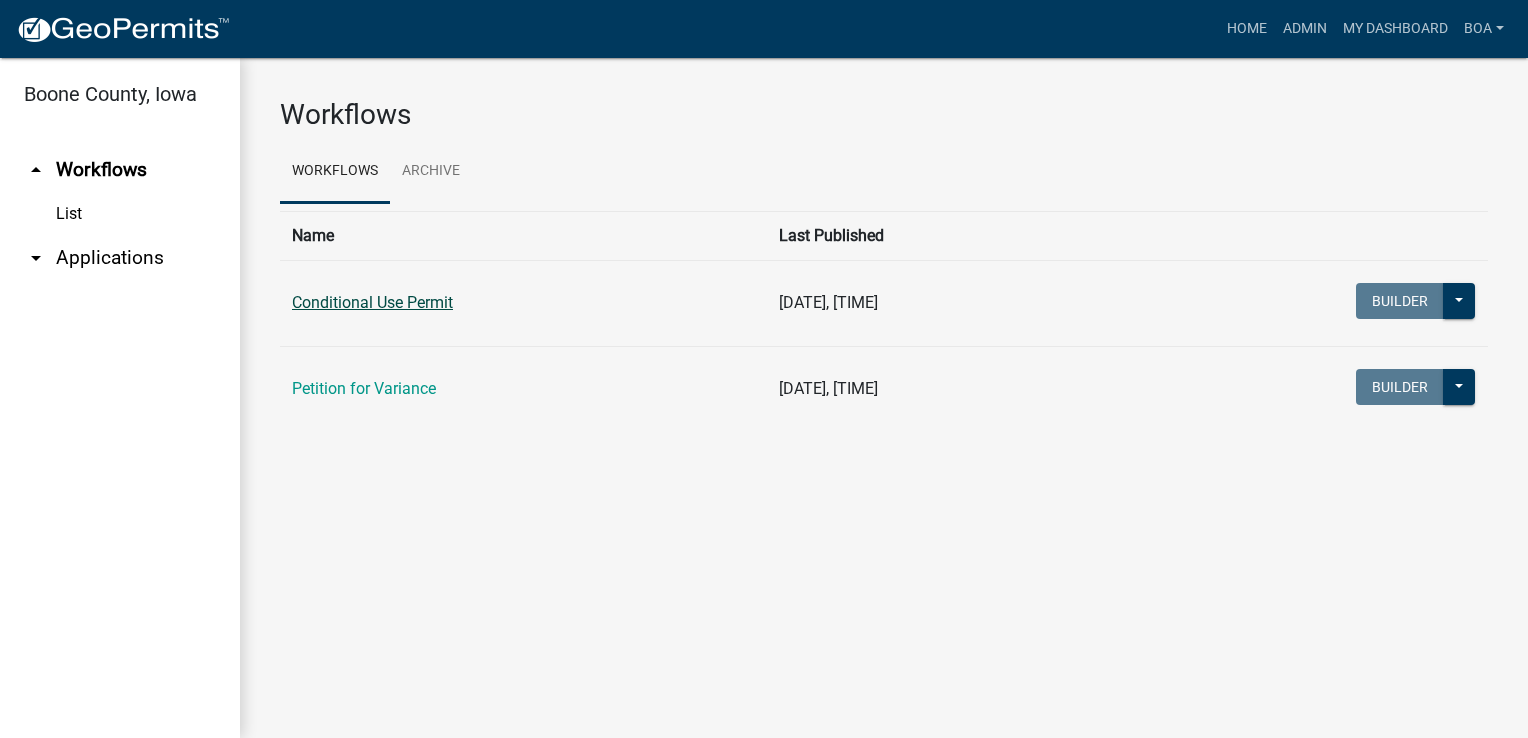click on "Conditional Use Permit" at bounding box center [372, 302] 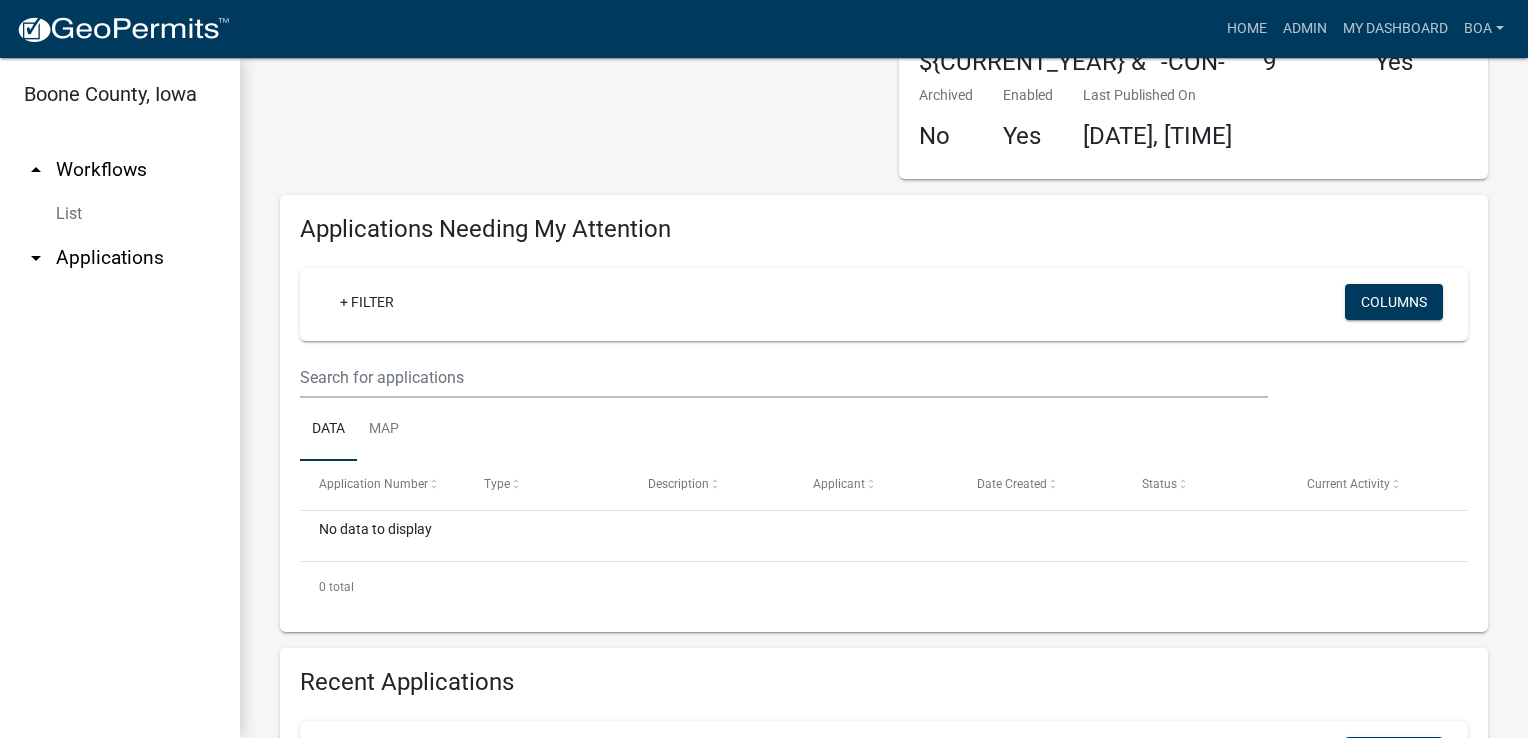 scroll, scrollTop: 300, scrollLeft: 0, axis: vertical 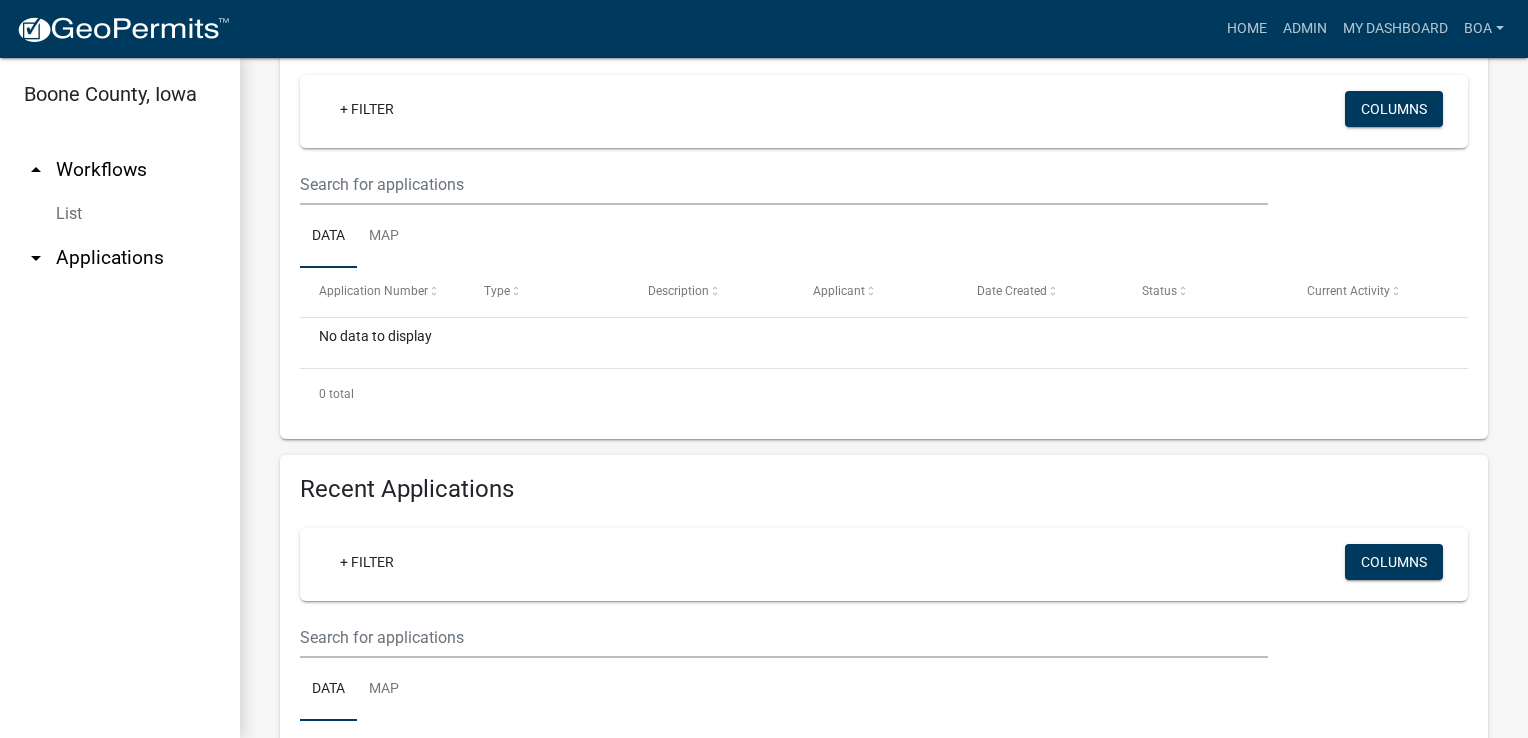 click on "arrow_drop_down   Applications" at bounding box center (120, 258) 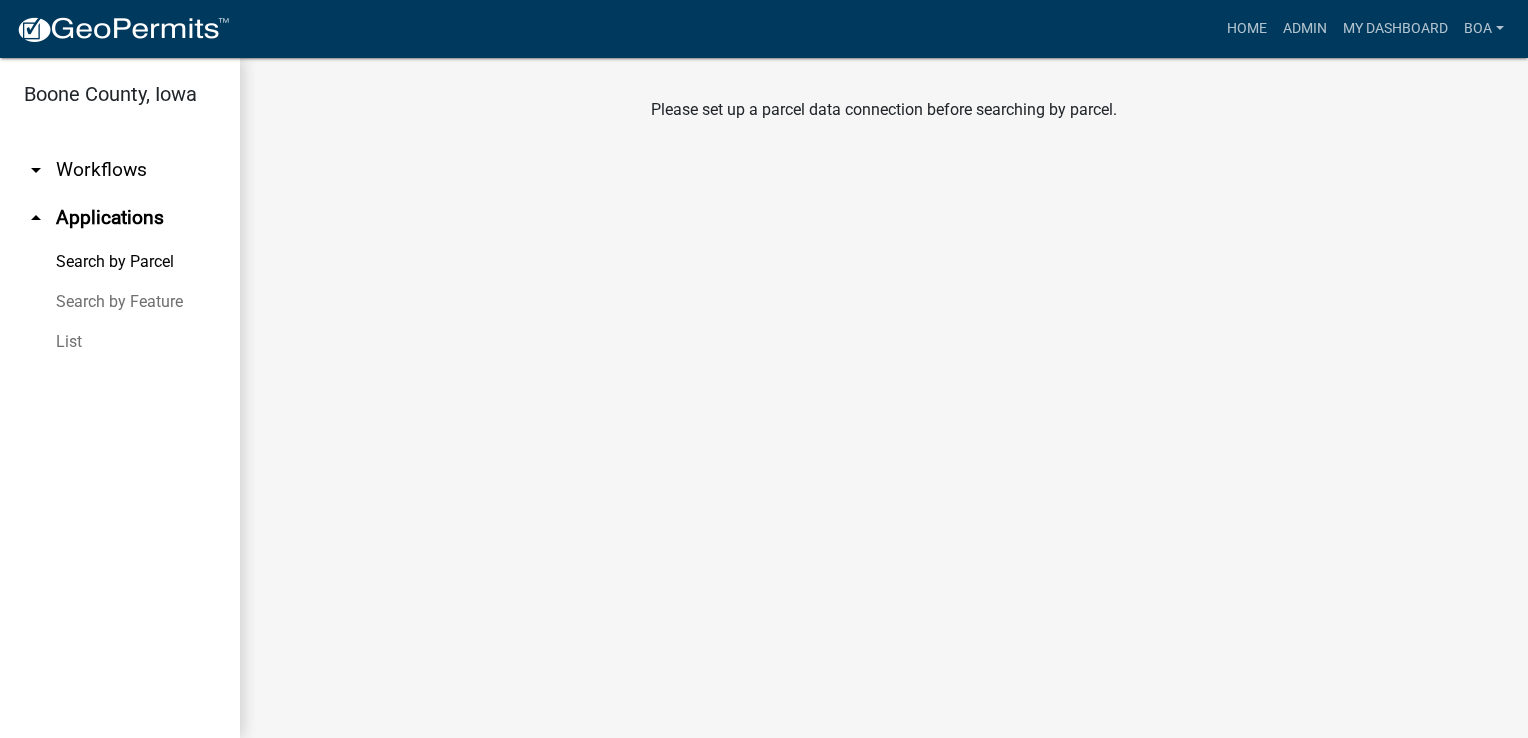 scroll, scrollTop: 0, scrollLeft: 0, axis: both 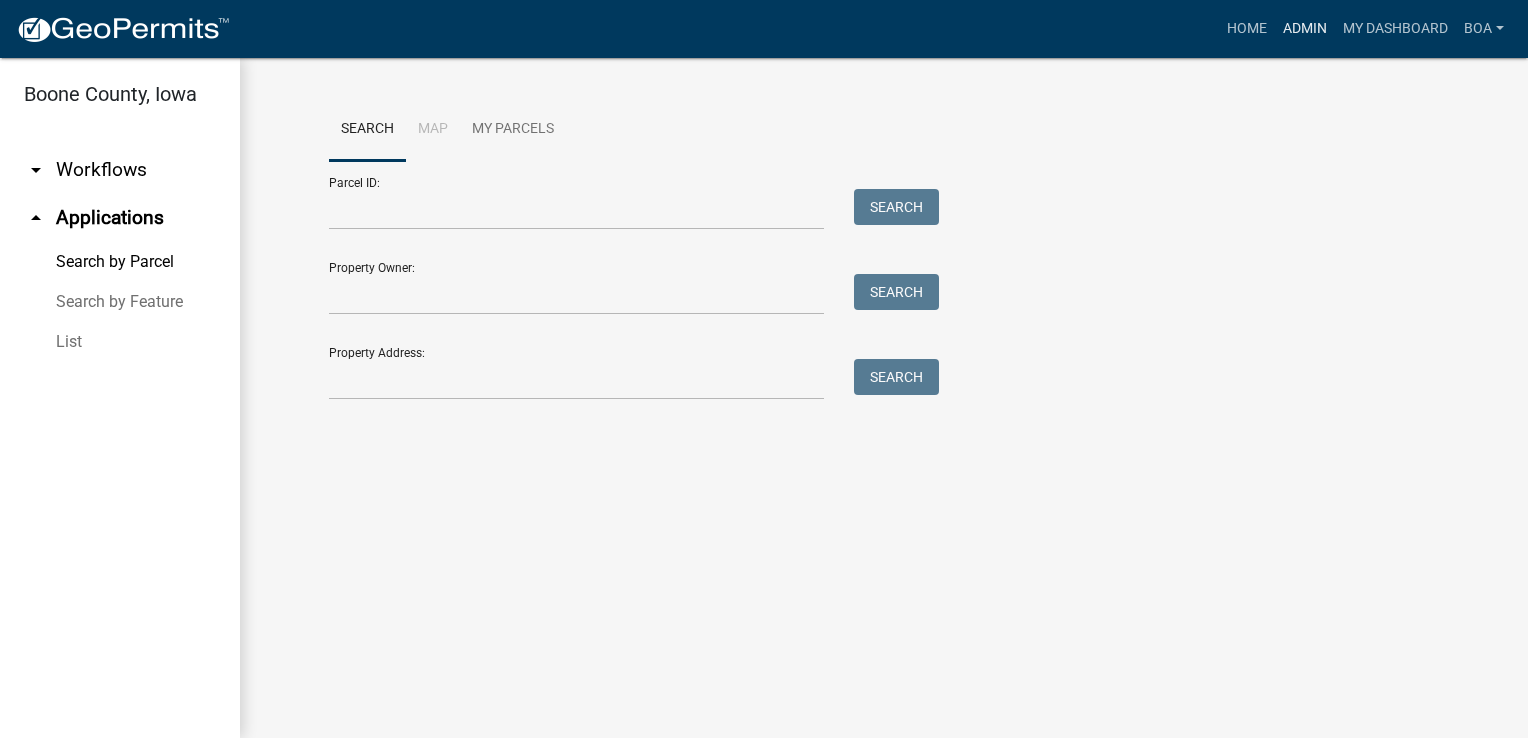click on "Admin" at bounding box center (1305, 29) 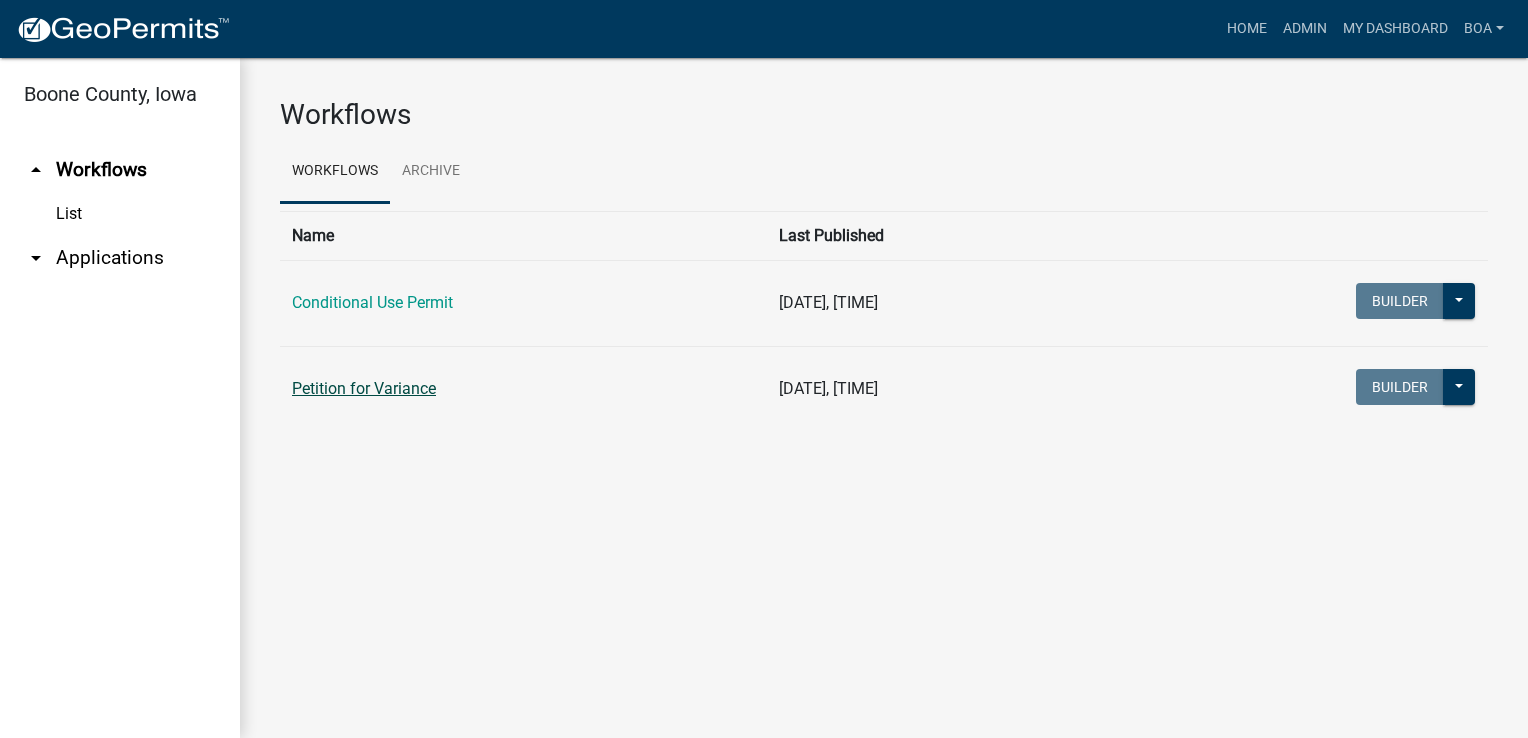 click on "Petition for Variance" at bounding box center [364, 388] 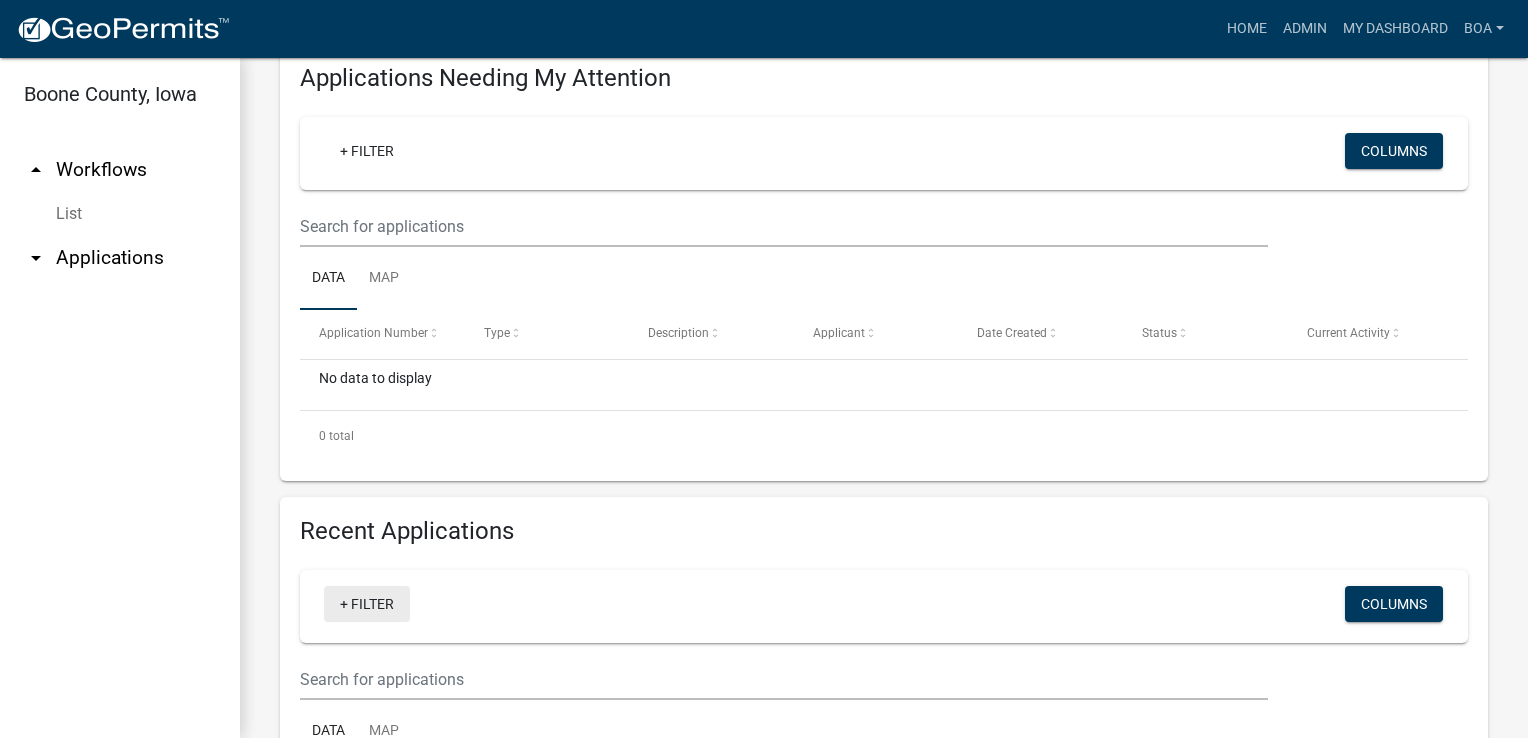 scroll, scrollTop: 100, scrollLeft: 0, axis: vertical 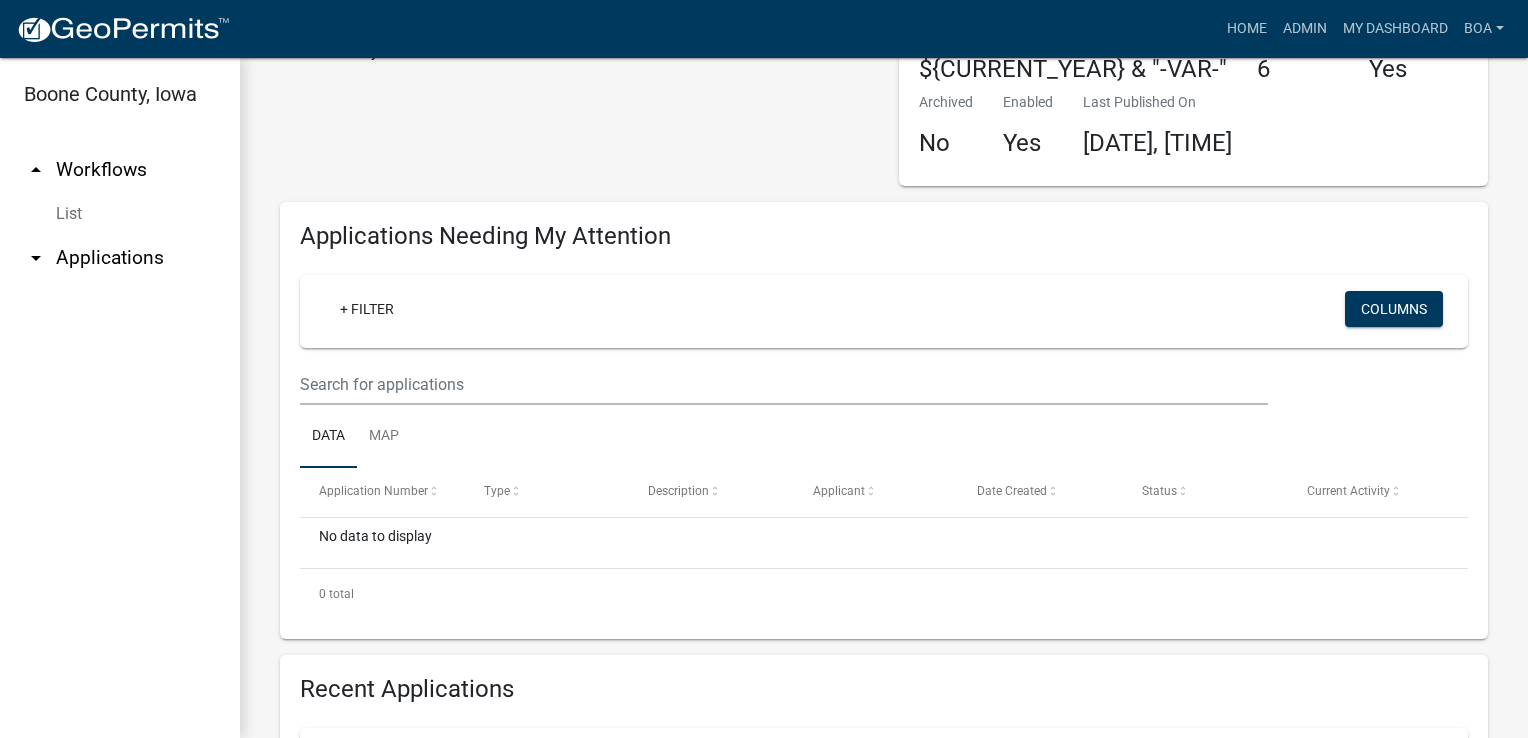 click on "arrow_drop_down   Applications" at bounding box center (120, 258) 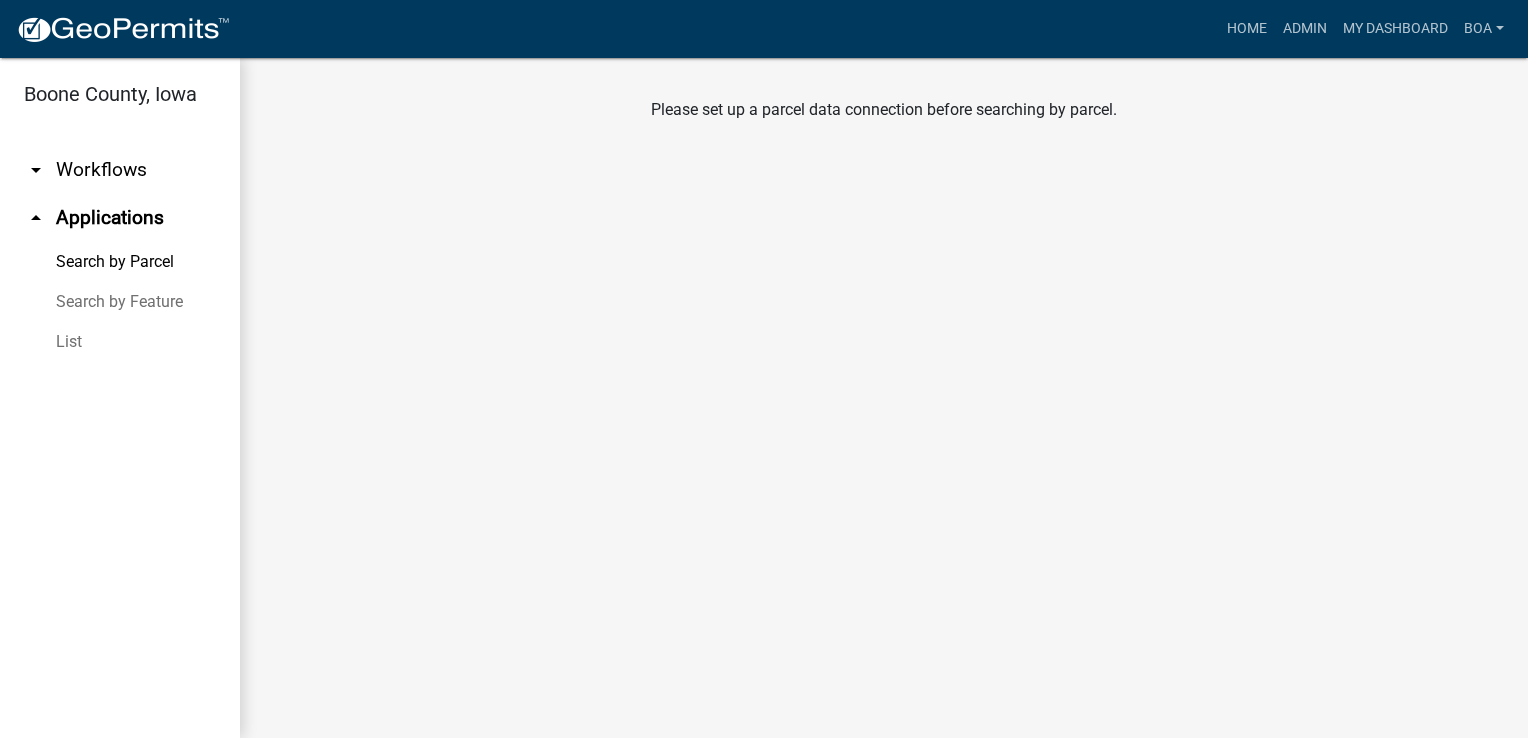 scroll, scrollTop: 0, scrollLeft: 0, axis: both 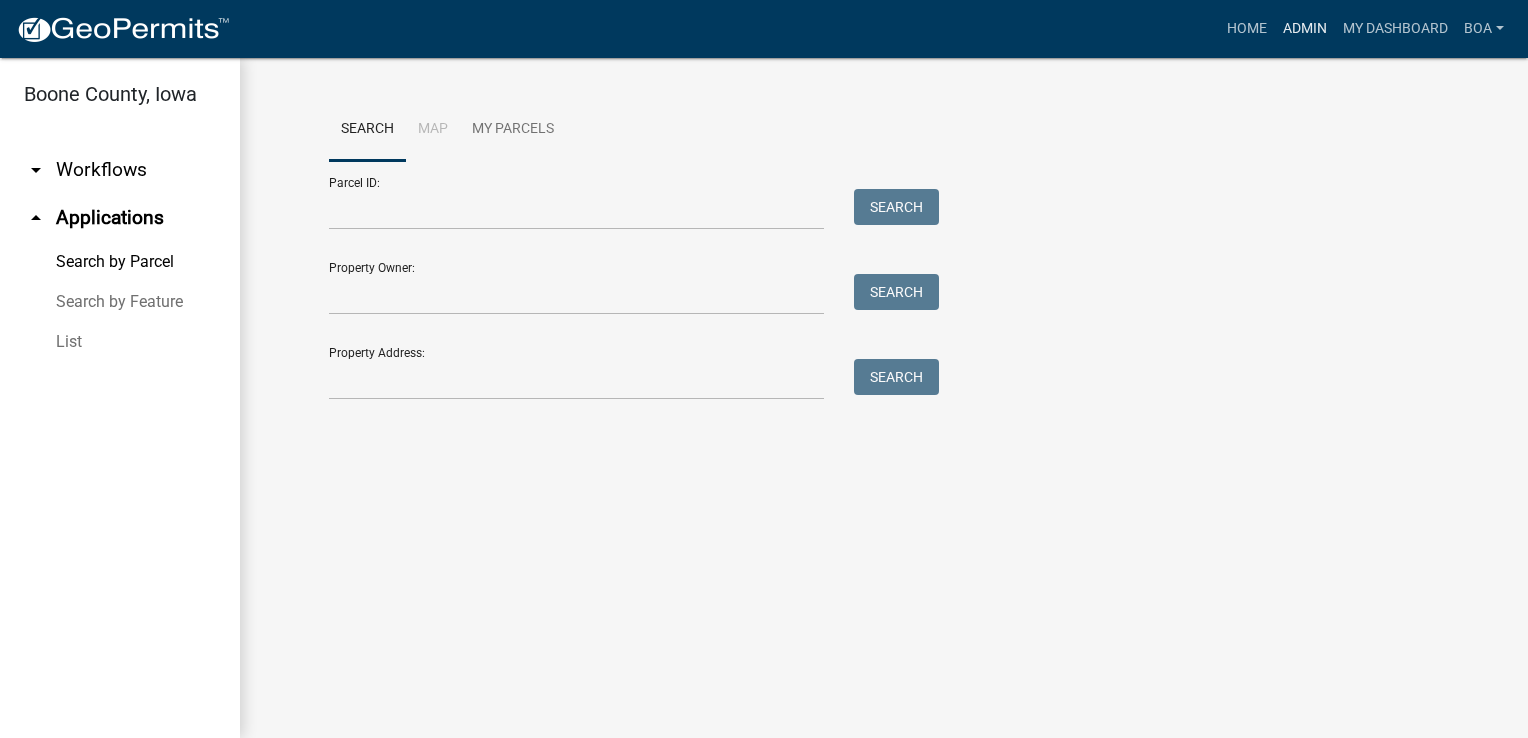 click on "Admin" at bounding box center [1305, 29] 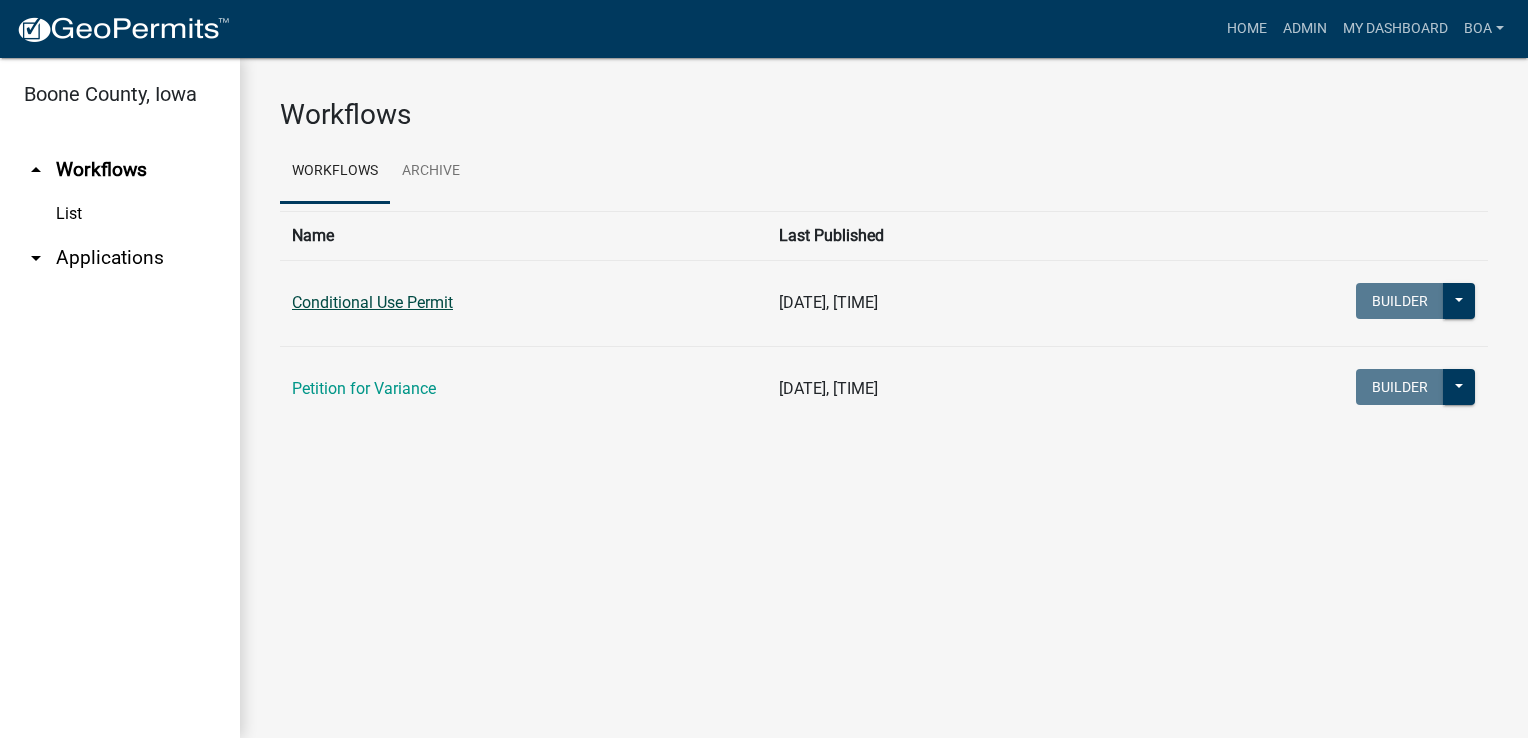click on "Conditional Use Permit" at bounding box center (372, 302) 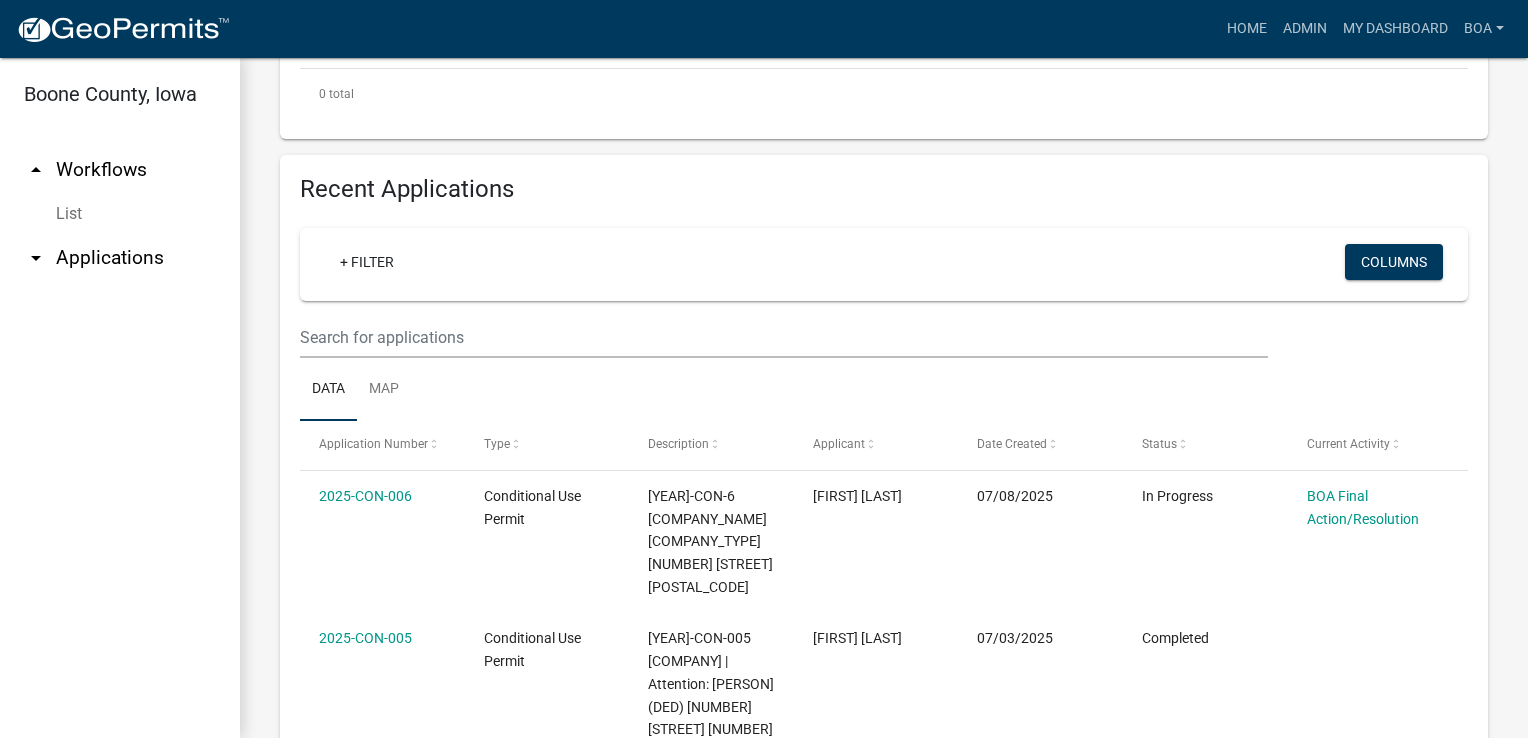 scroll, scrollTop: 800, scrollLeft: 0, axis: vertical 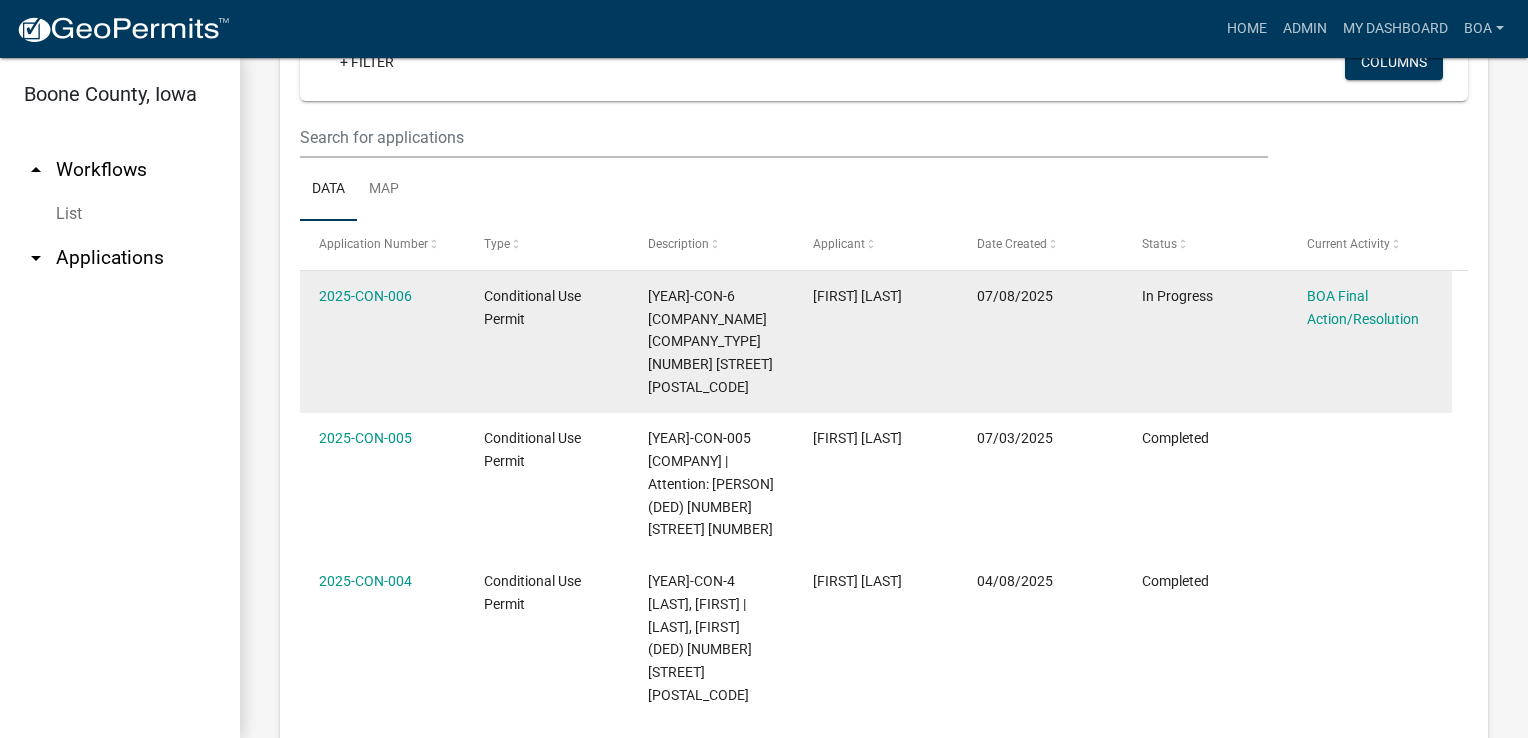 drag, startPoint x: 520, startPoint y: 295, endPoint x: 496, endPoint y: 295, distance: 24 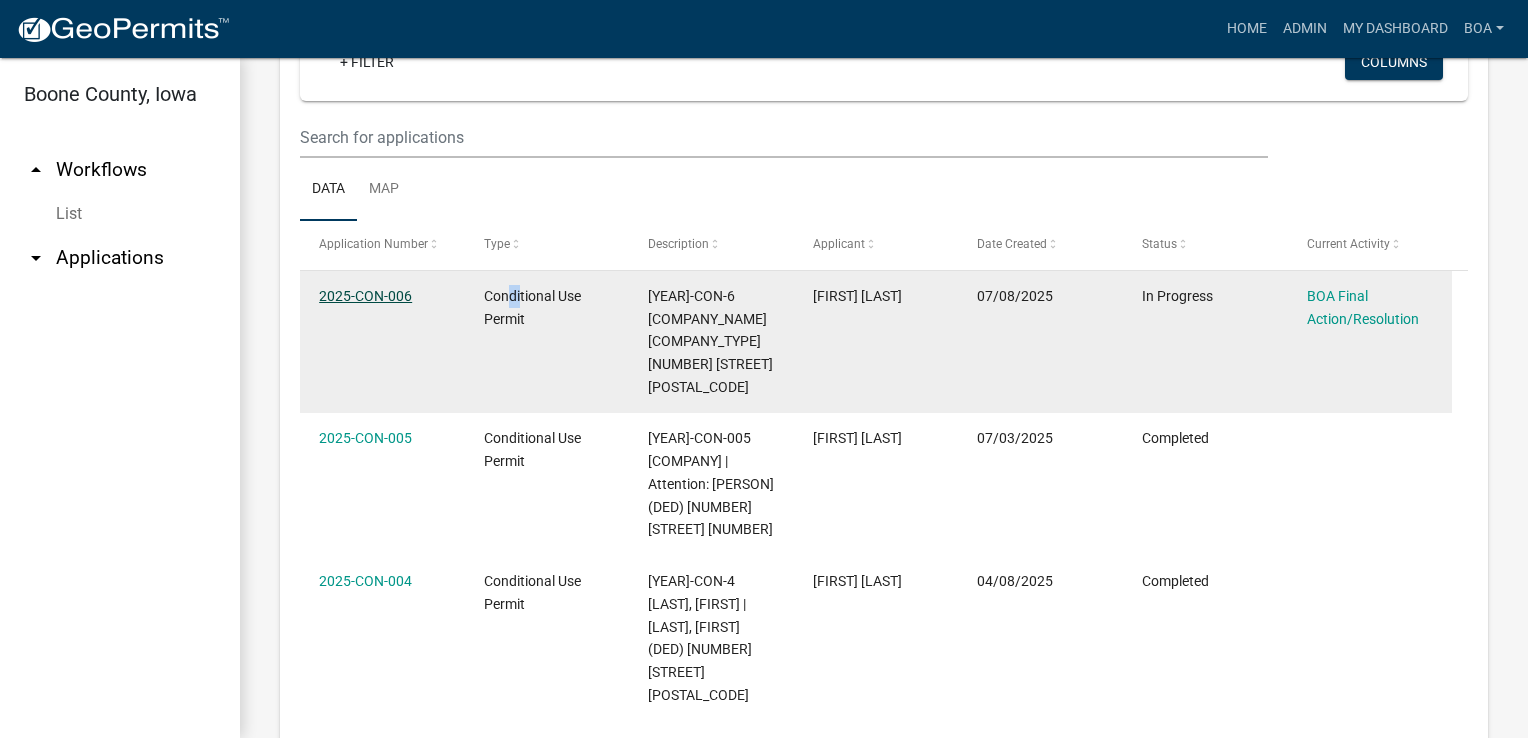 drag, startPoint x: 496, startPoint y: 295, endPoint x: 388, endPoint y: 296, distance: 108.00463 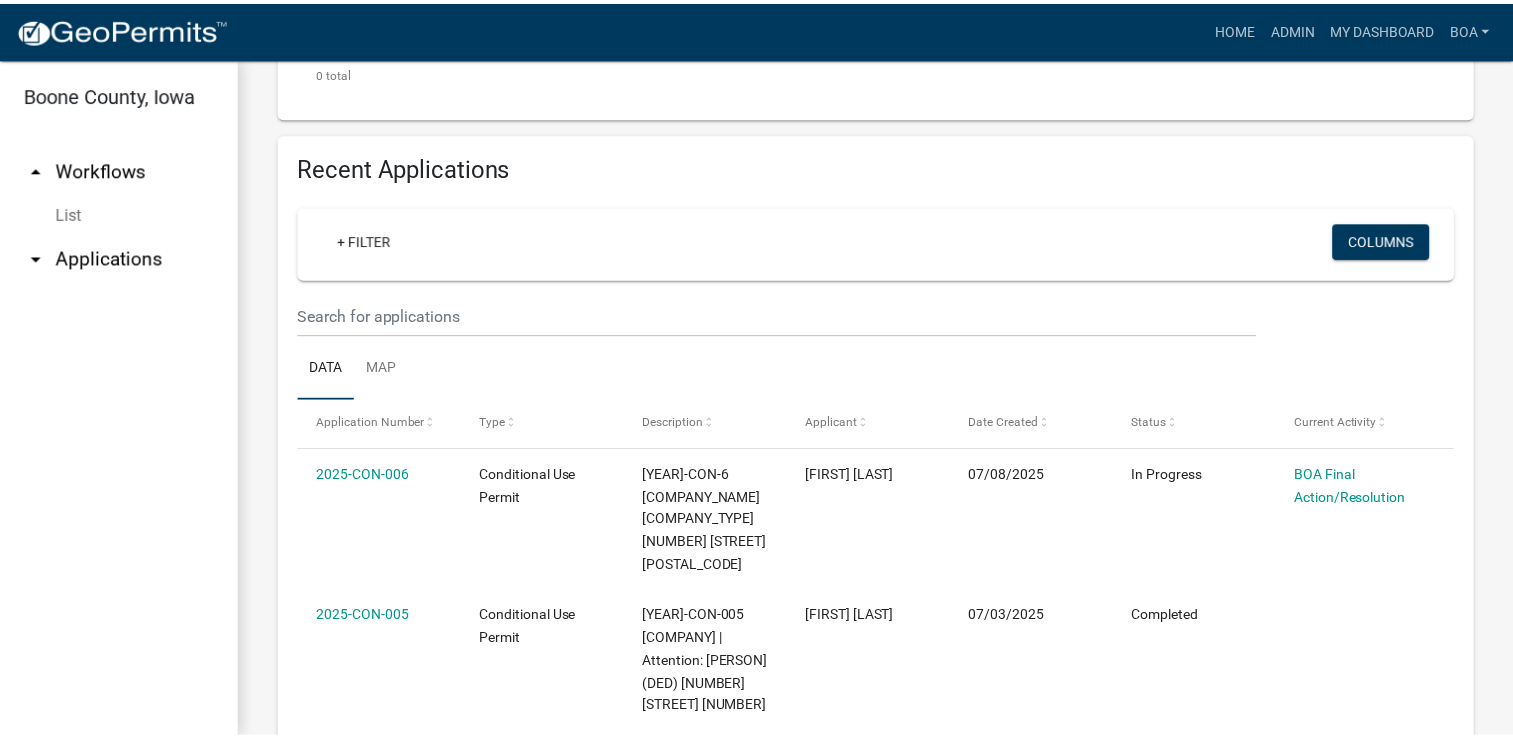 scroll, scrollTop: 700, scrollLeft: 0, axis: vertical 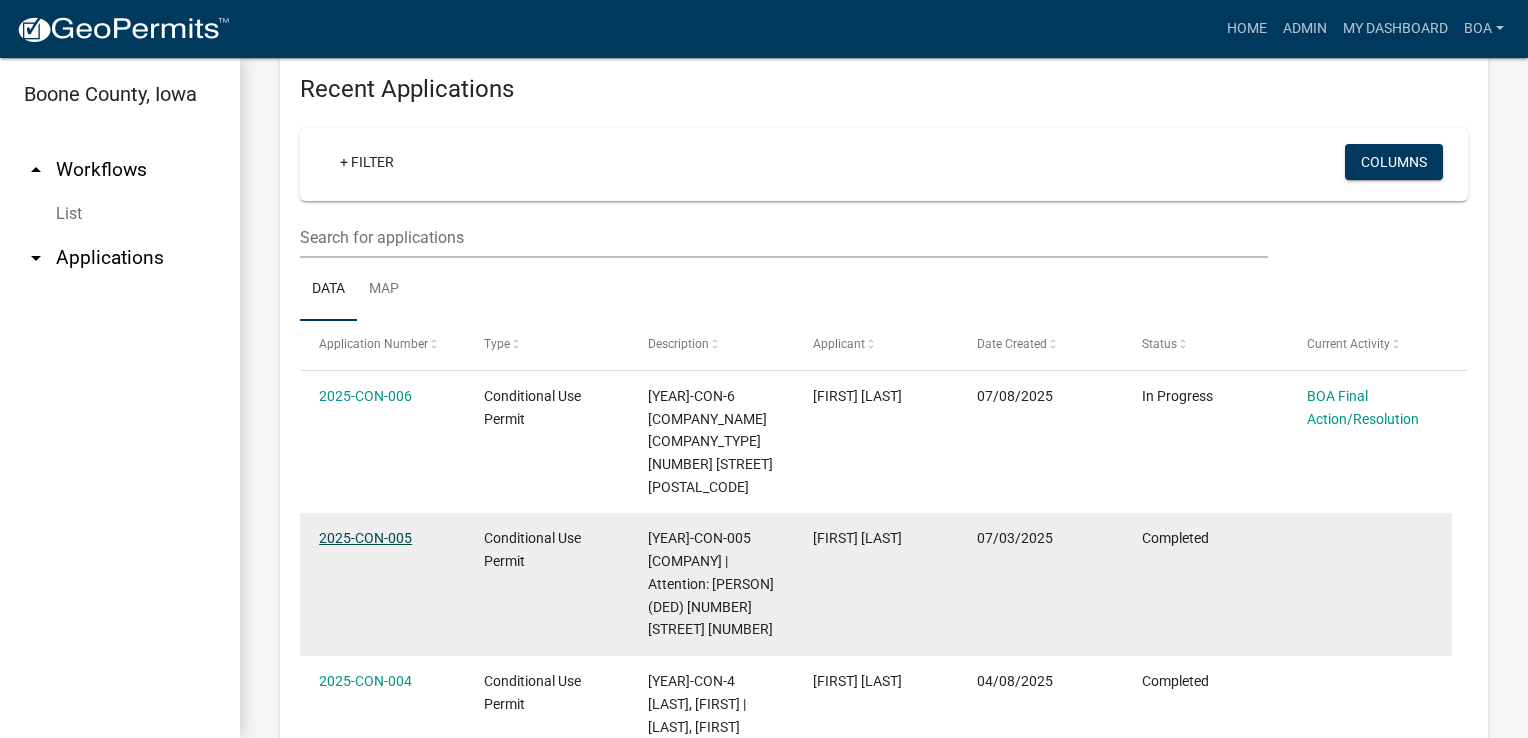click on "2025-CON-005" 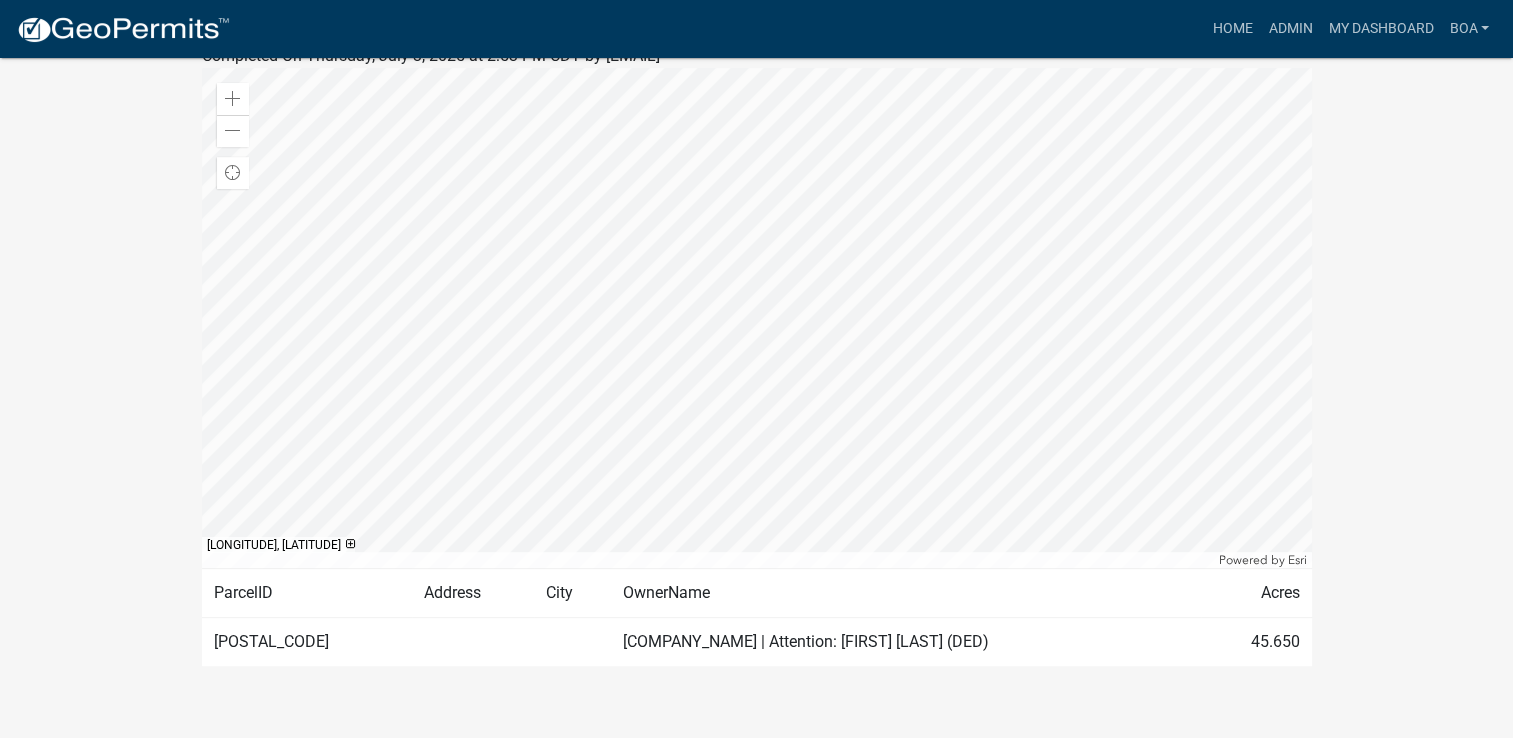 scroll, scrollTop: 681, scrollLeft: 0, axis: vertical 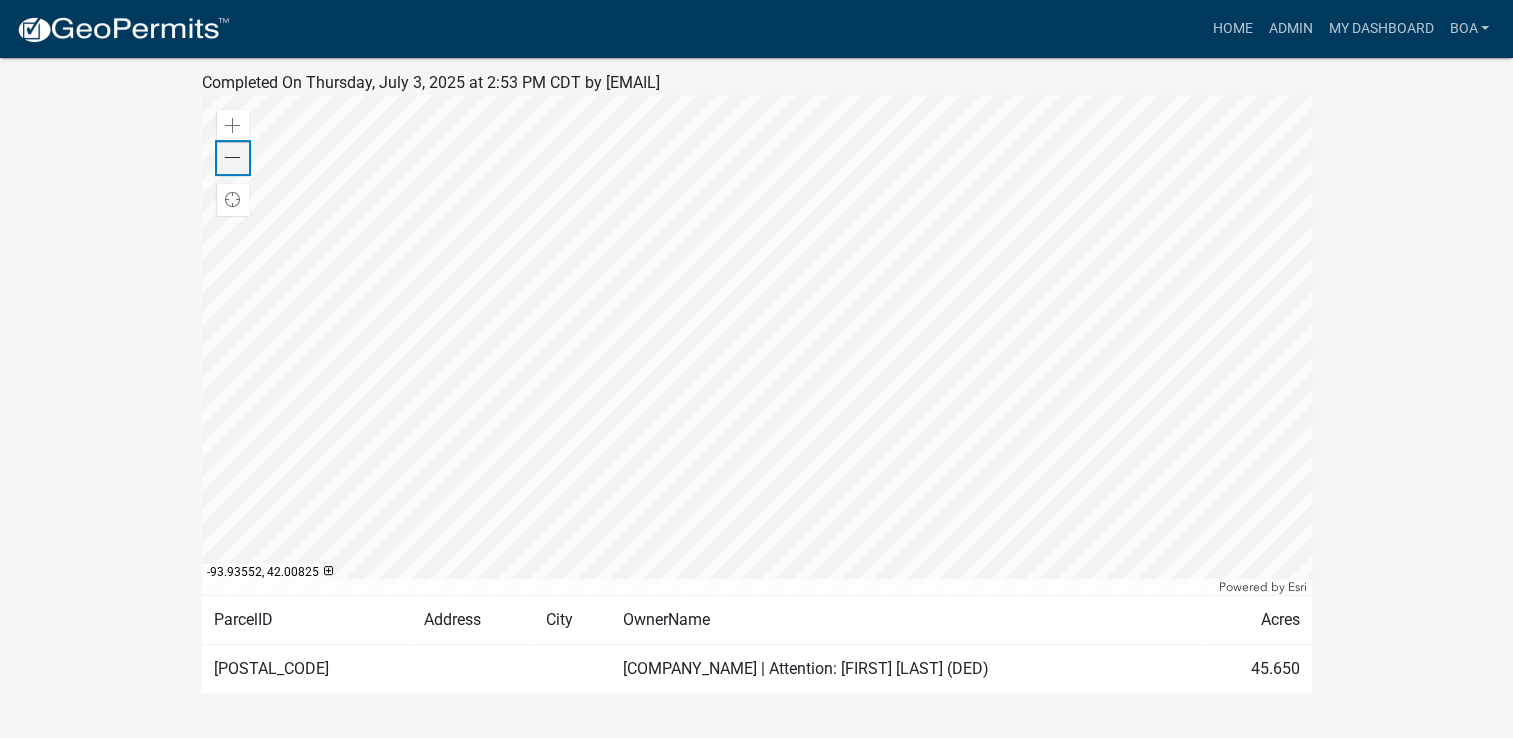 click on "Zoom out" 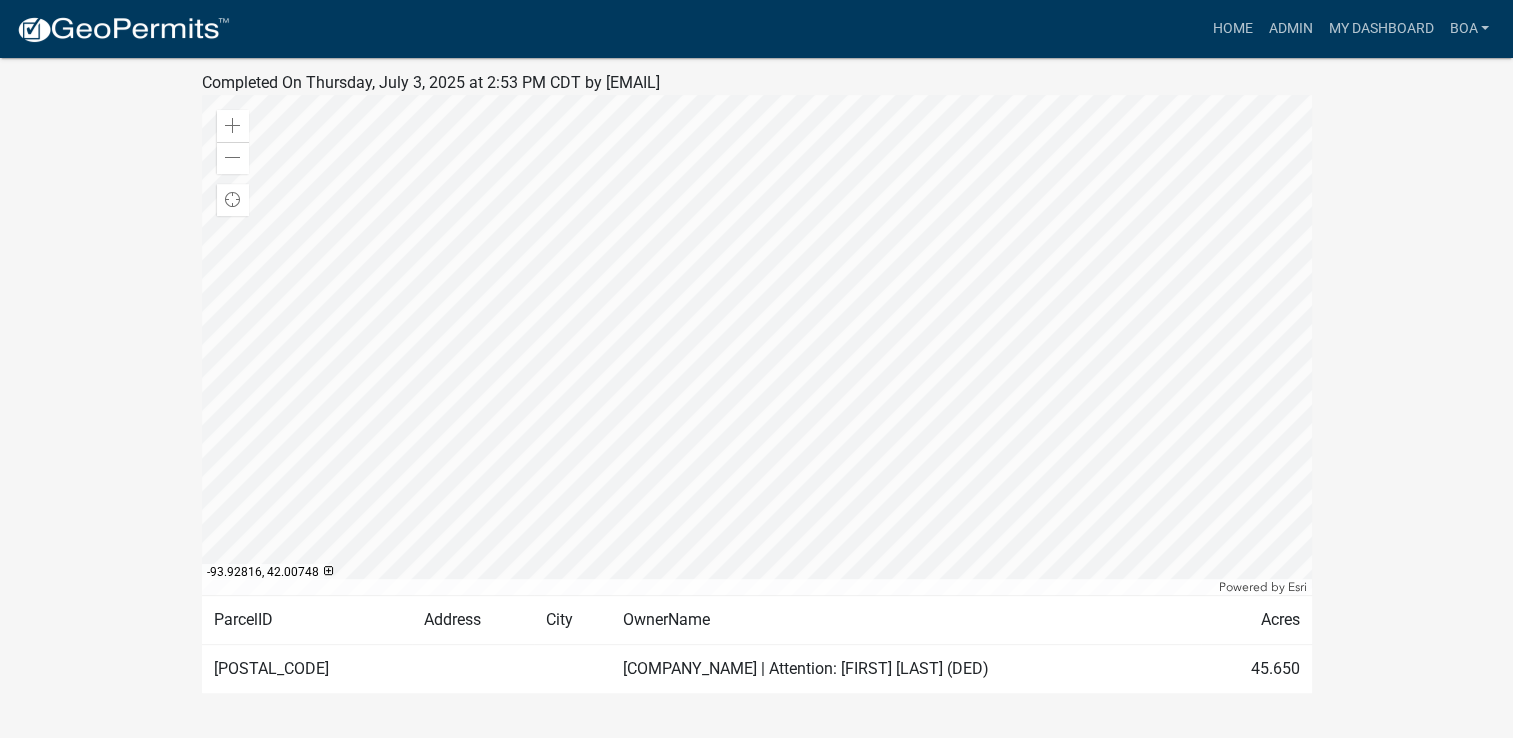 click 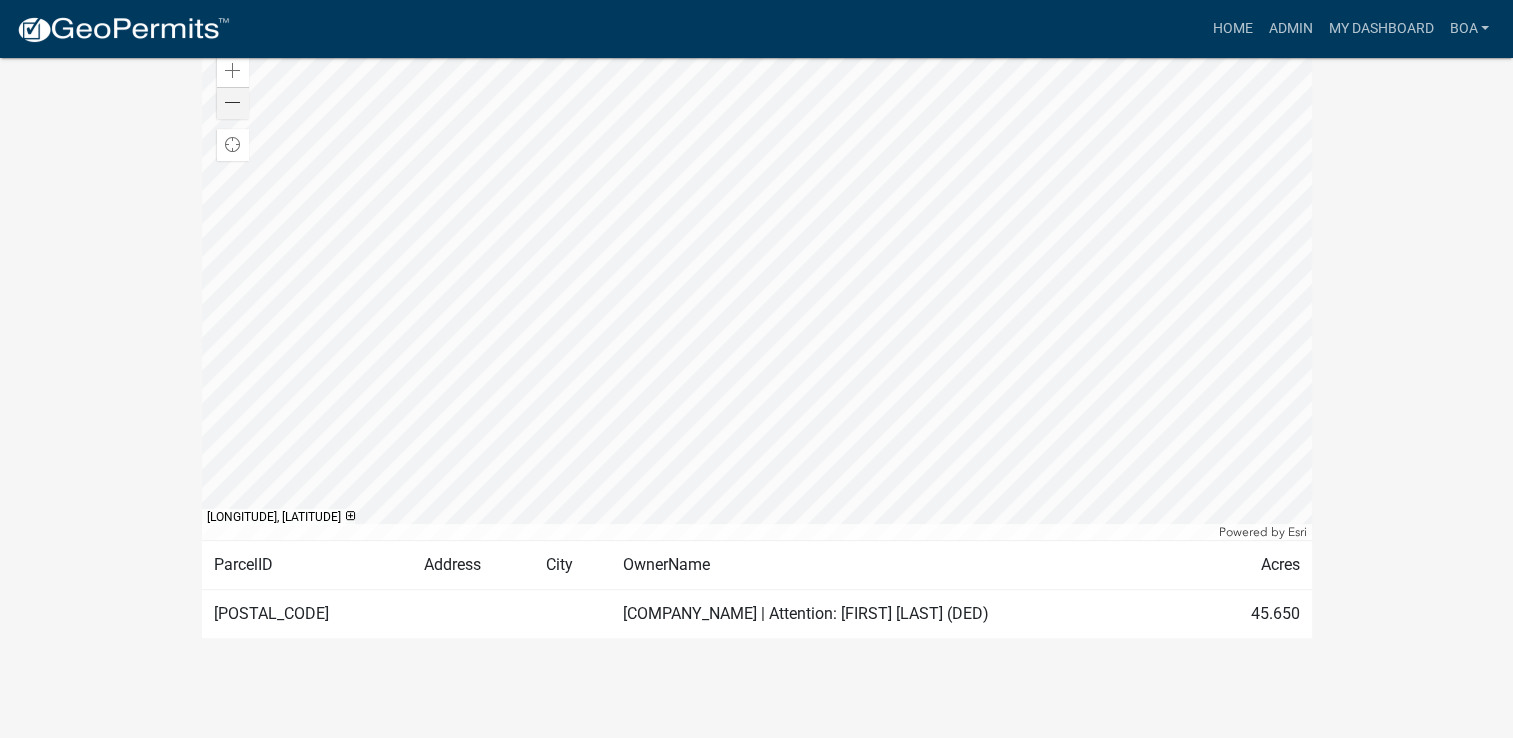 scroll, scrollTop: 781, scrollLeft: 0, axis: vertical 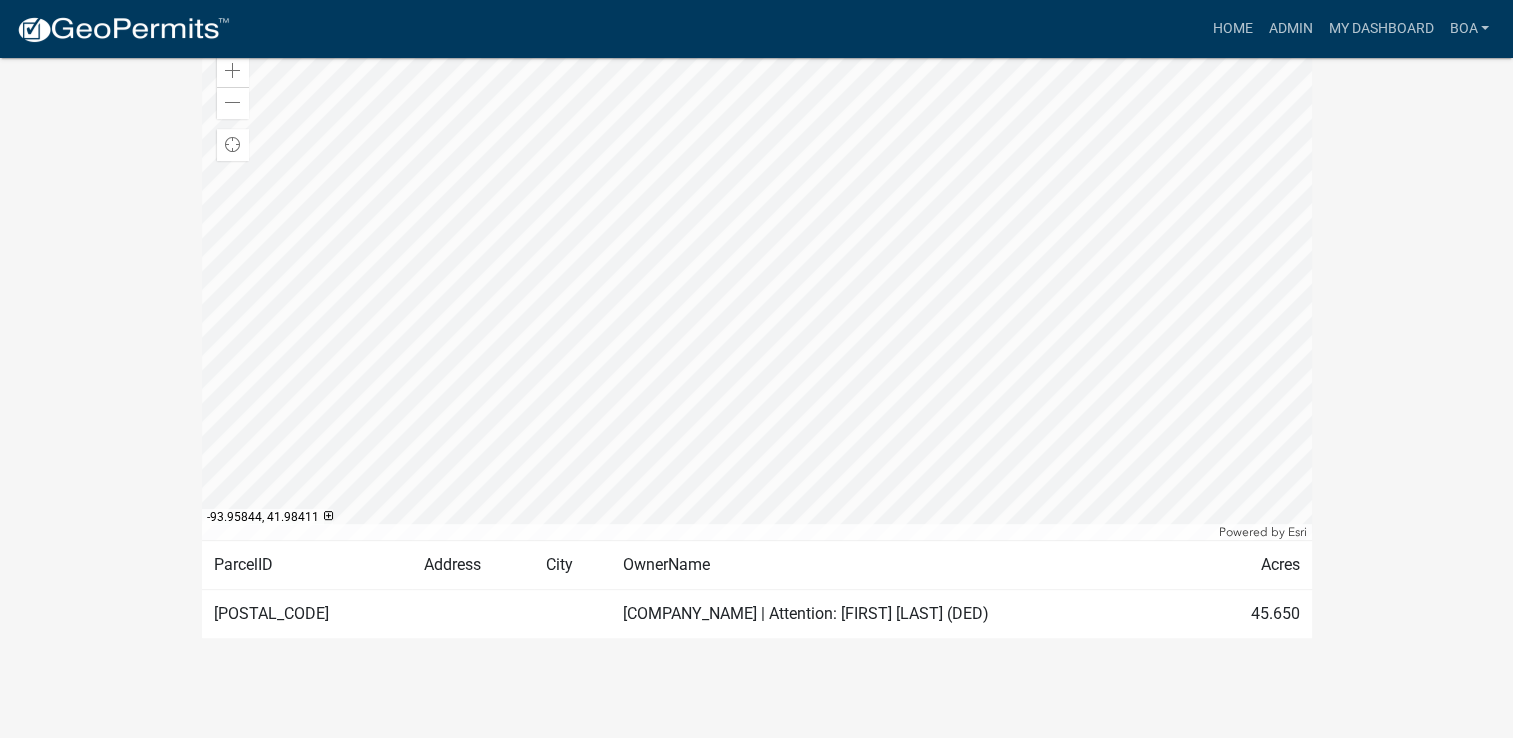 click on "[POSTAL_CODE]" 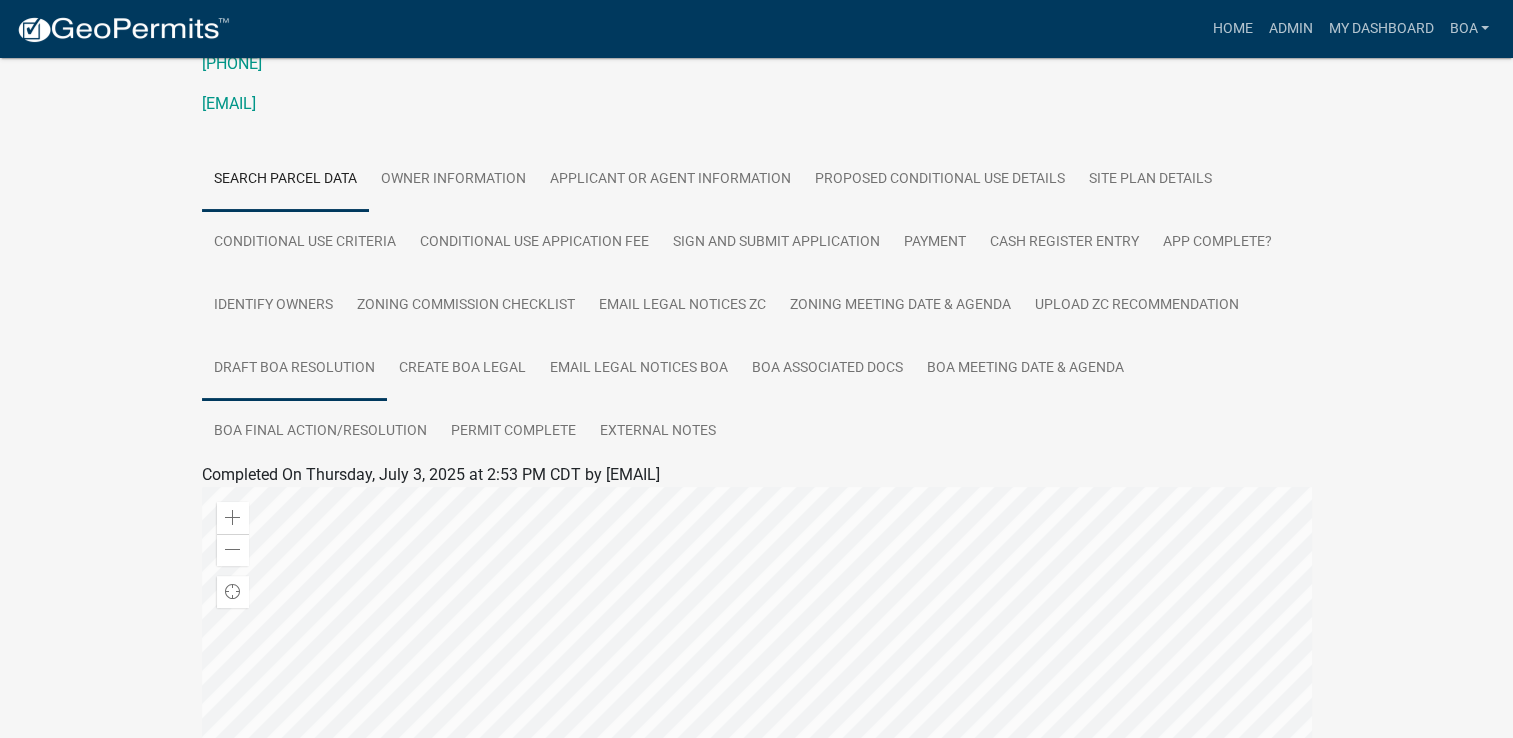 scroll, scrollTop: 281, scrollLeft: 0, axis: vertical 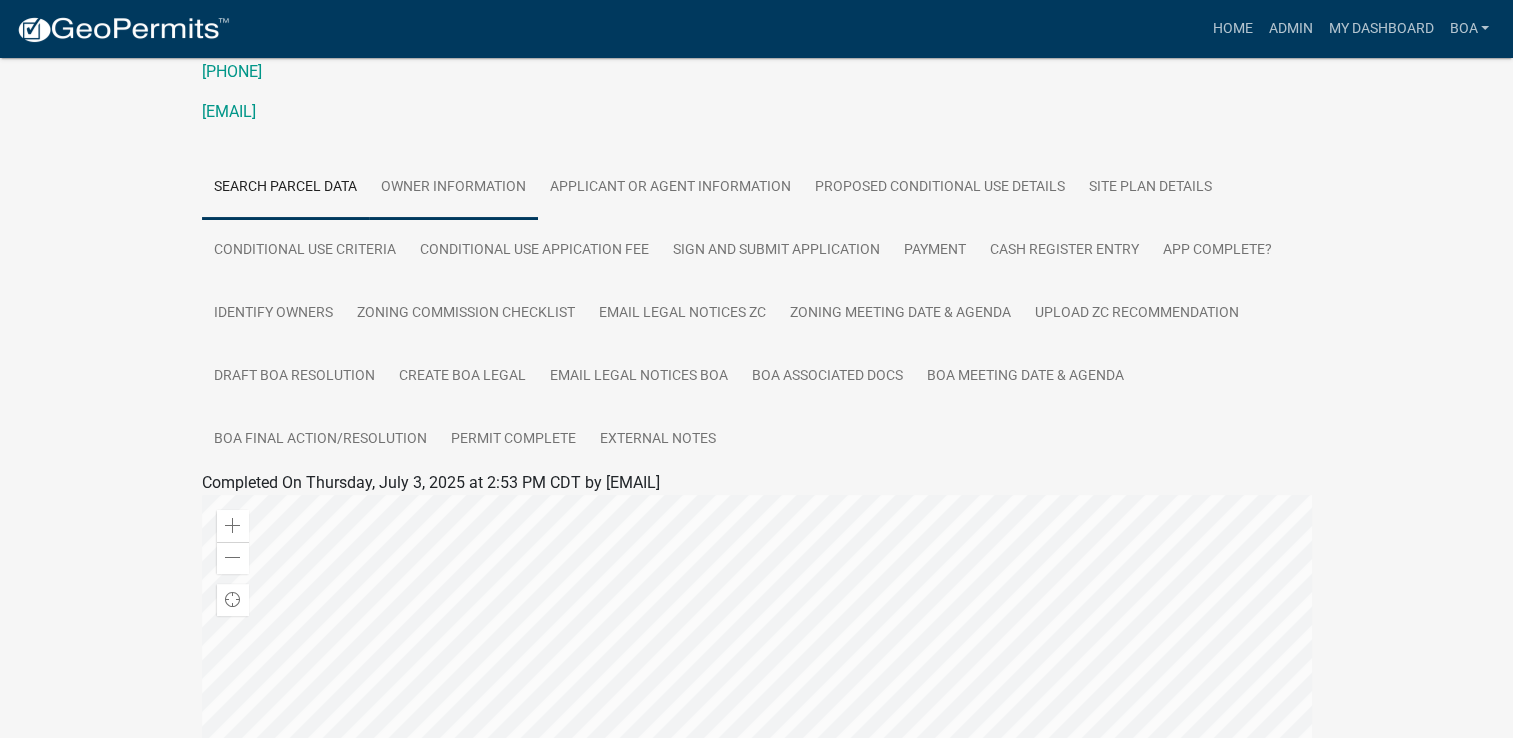 click on "Owner Information" at bounding box center [453, 188] 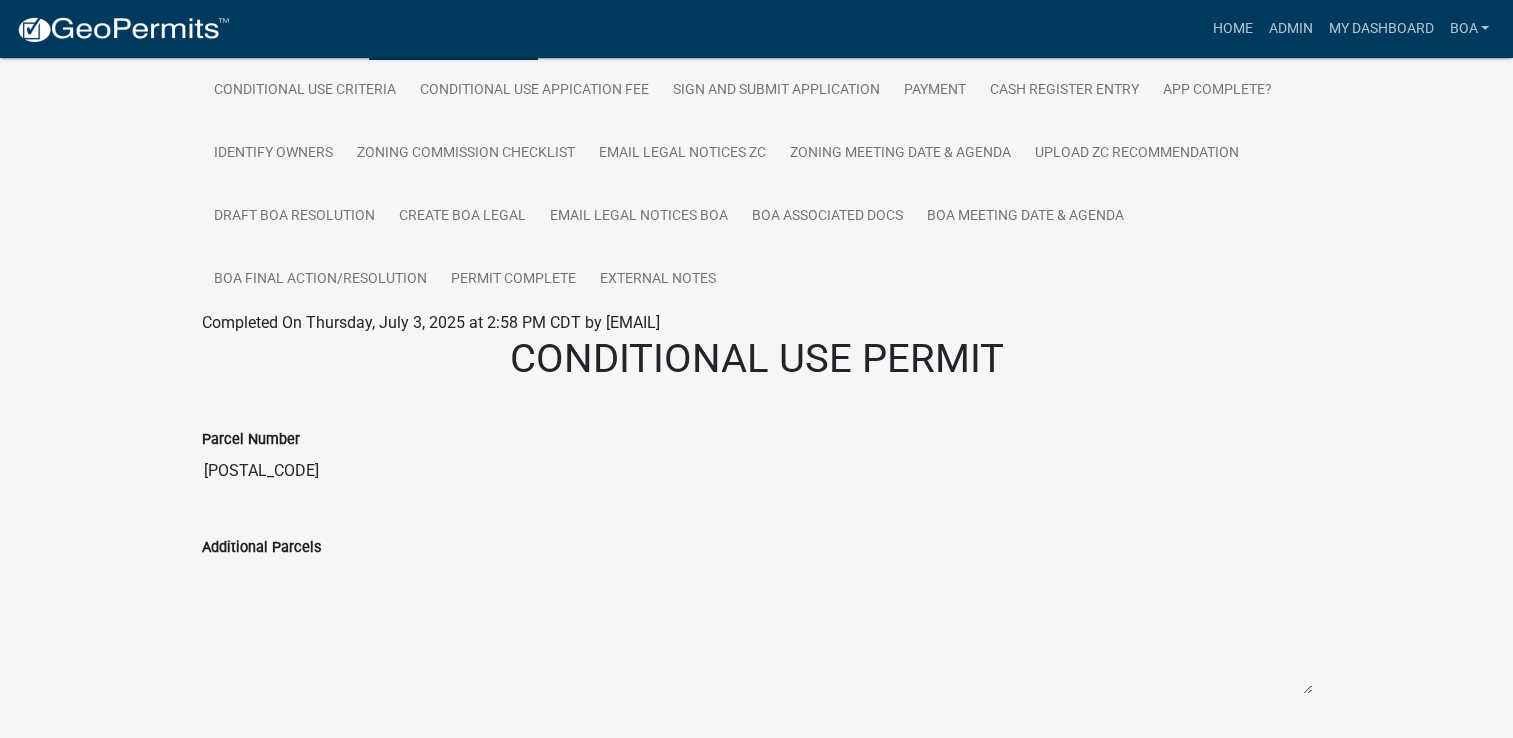 scroll, scrollTop: 196, scrollLeft: 0, axis: vertical 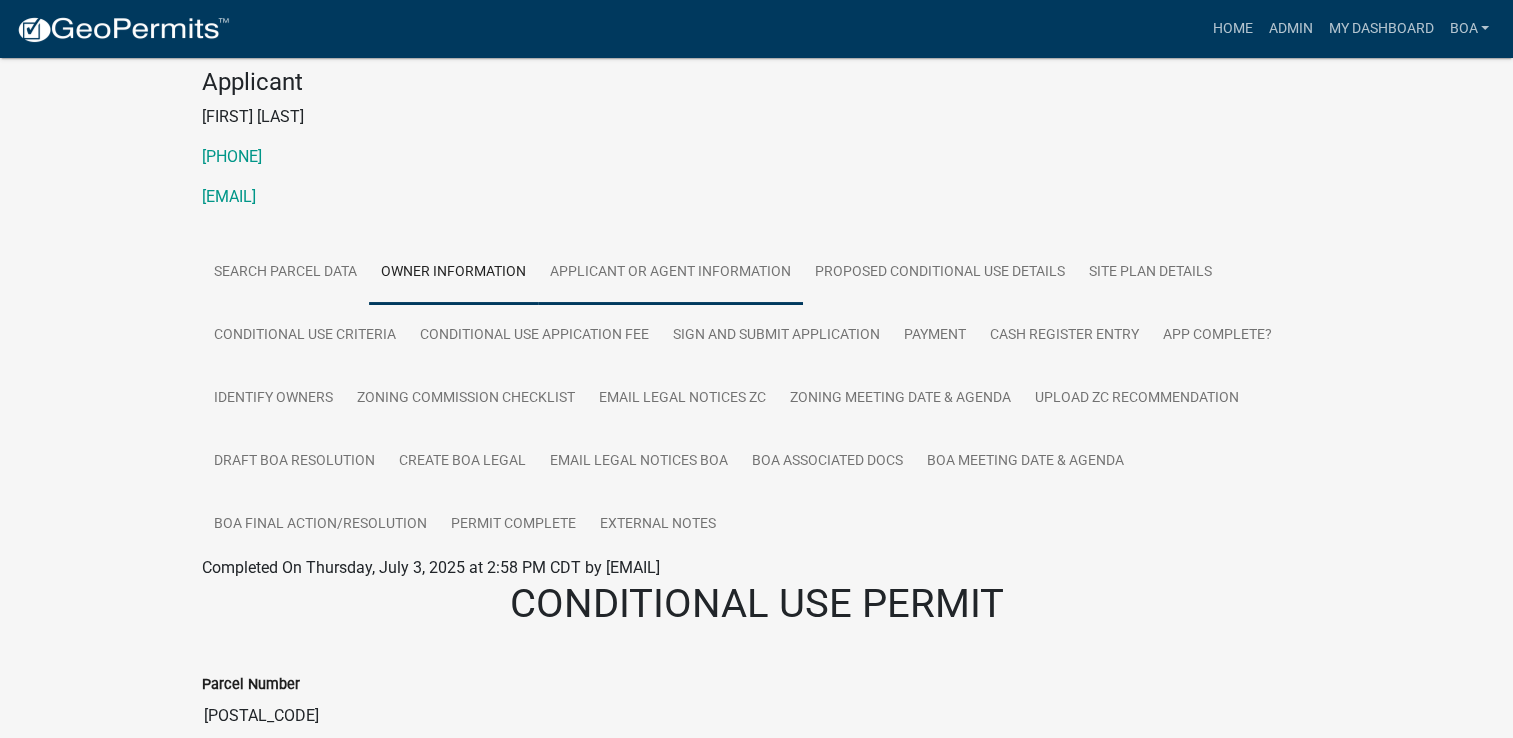 click on "Applicant or Agent Information" at bounding box center [670, 273] 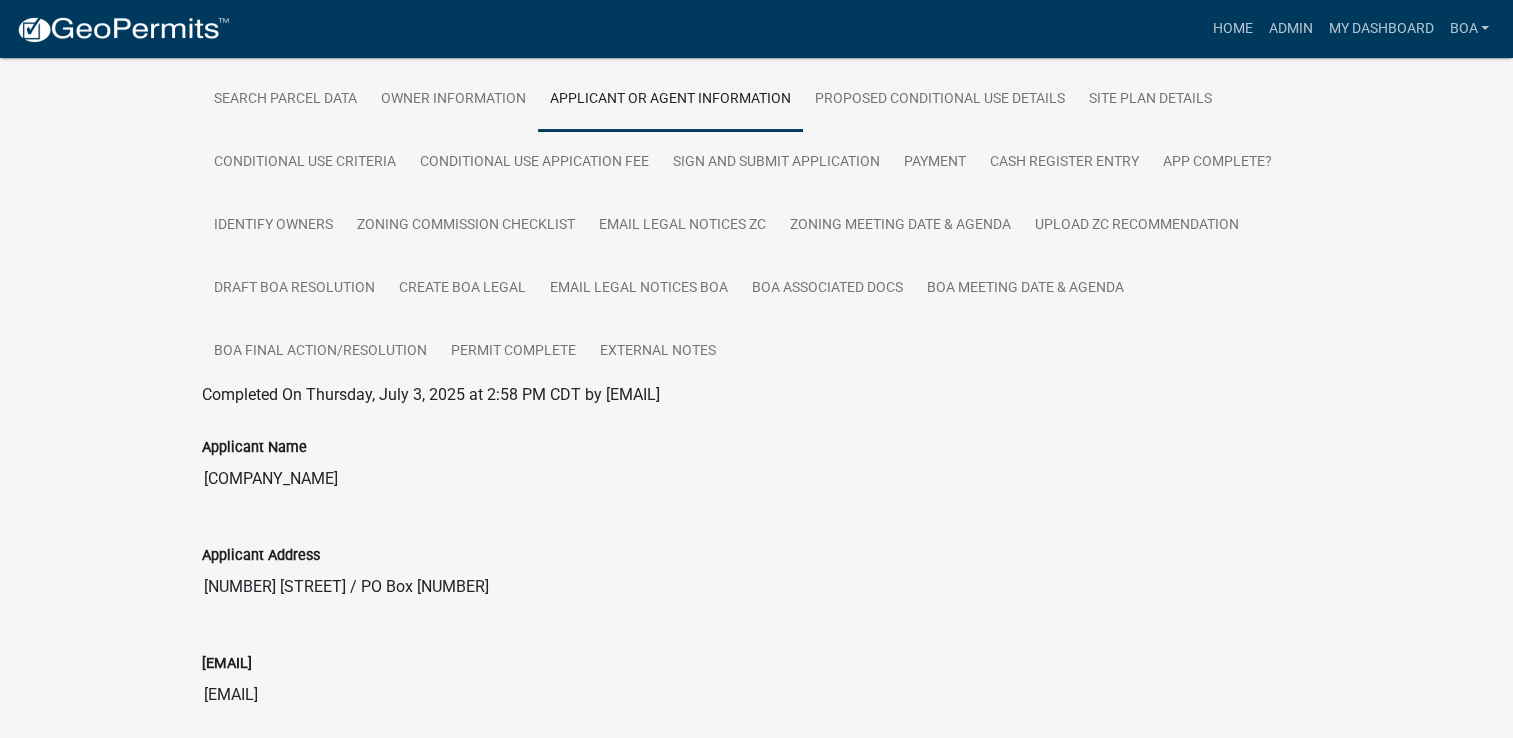 scroll, scrollTop: 105, scrollLeft: 0, axis: vertical 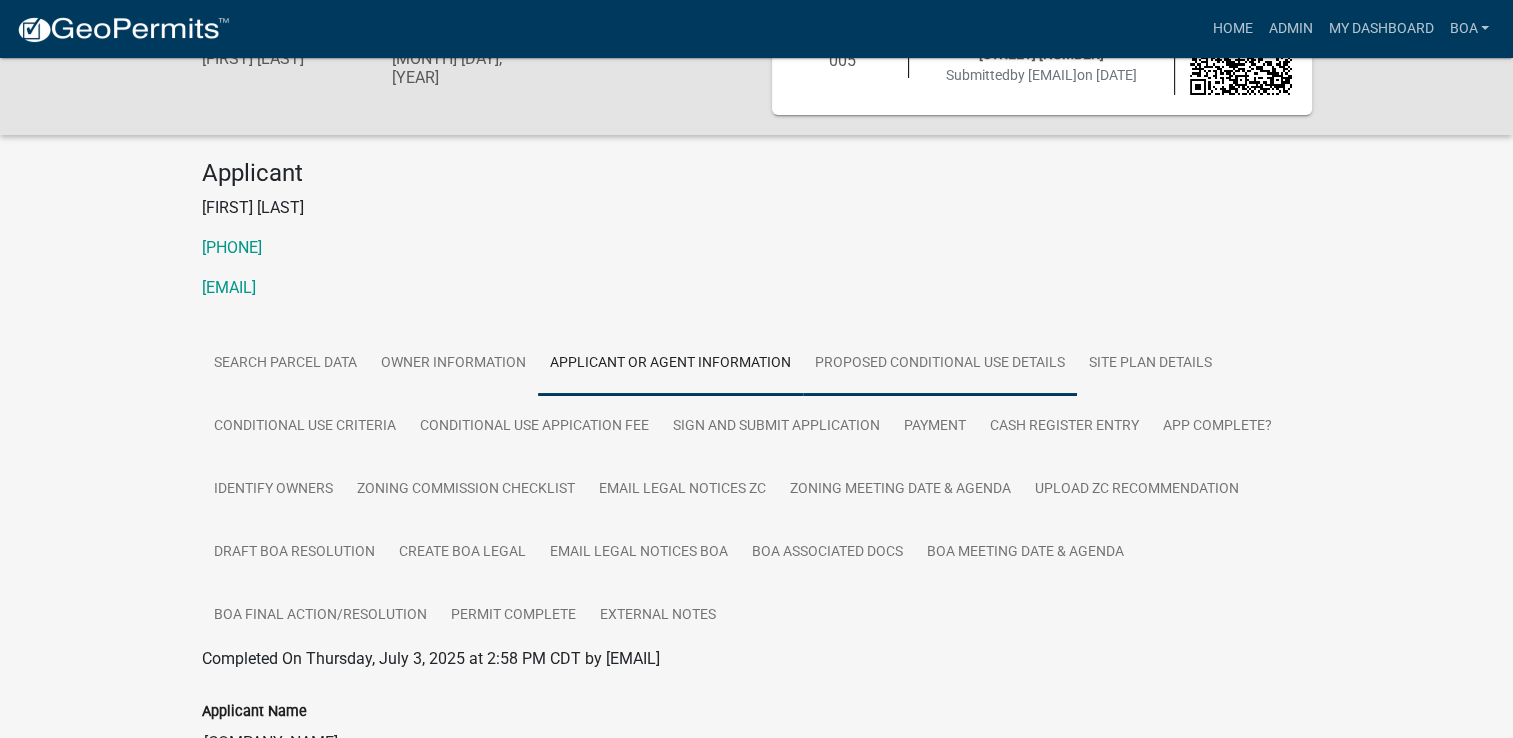 click on "Proposed Conditional Use Details" at bounding box center [940, 364] 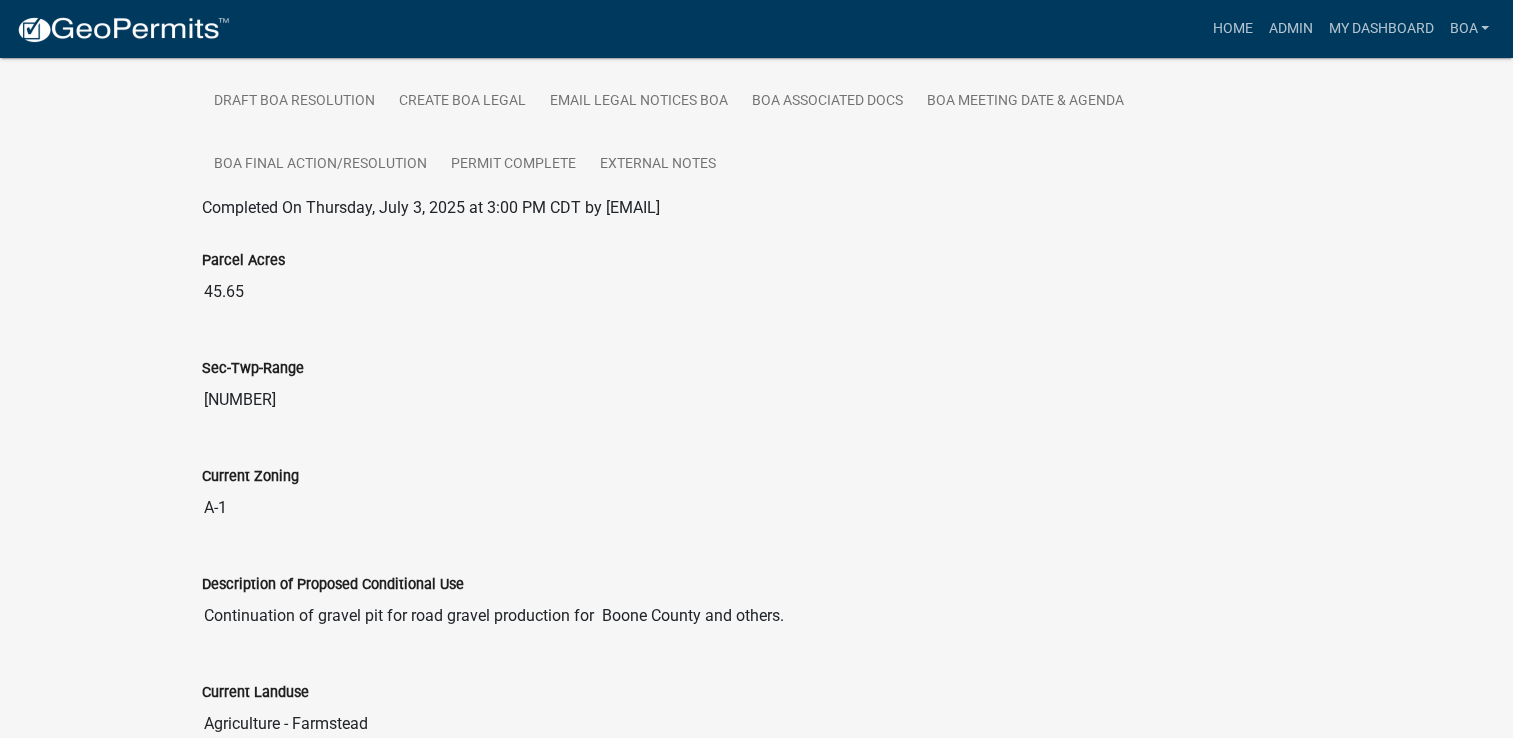 scroll, scrollTop: 156, scrollLeft: 0, axis: vertical 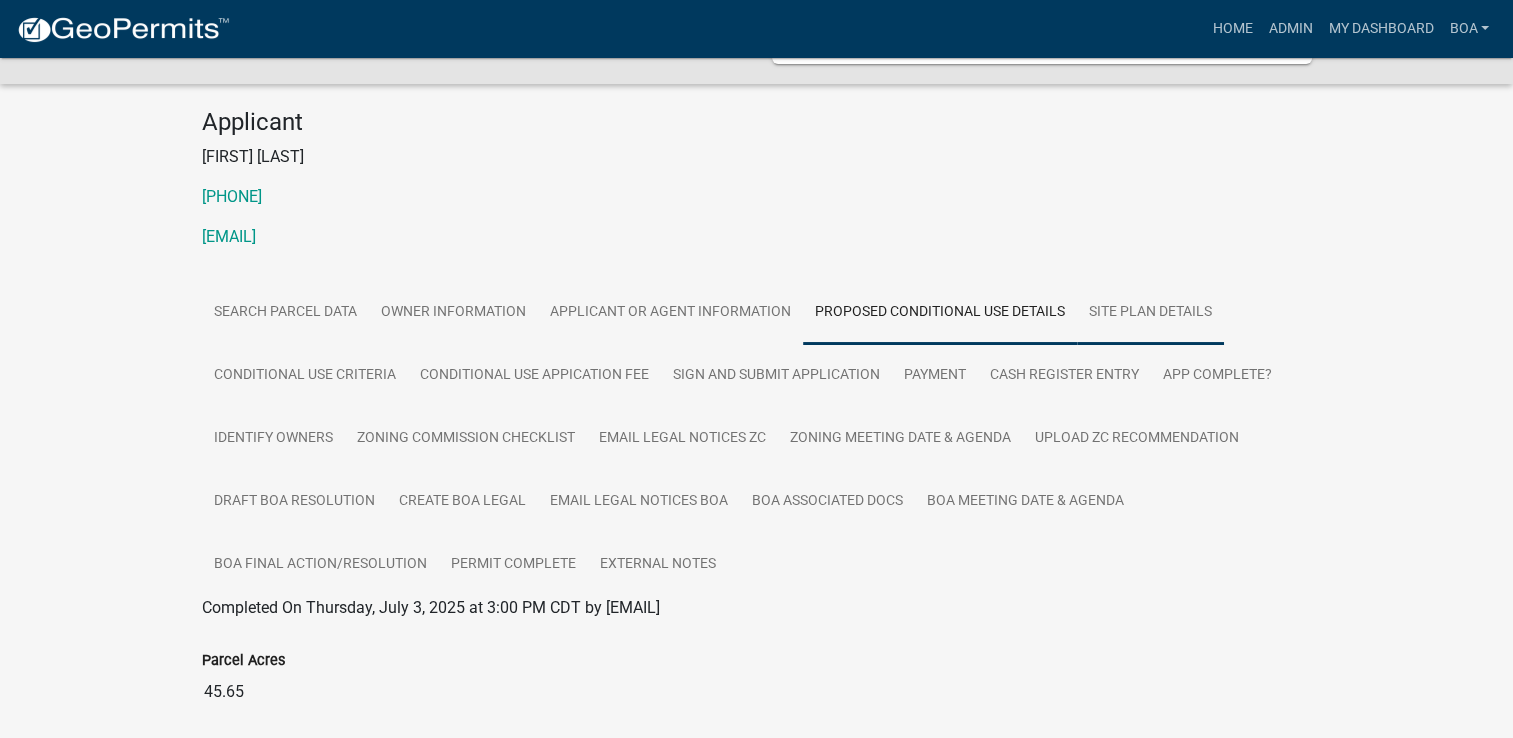 click on "Site Plan Details" at bounding box center (1150, 313) 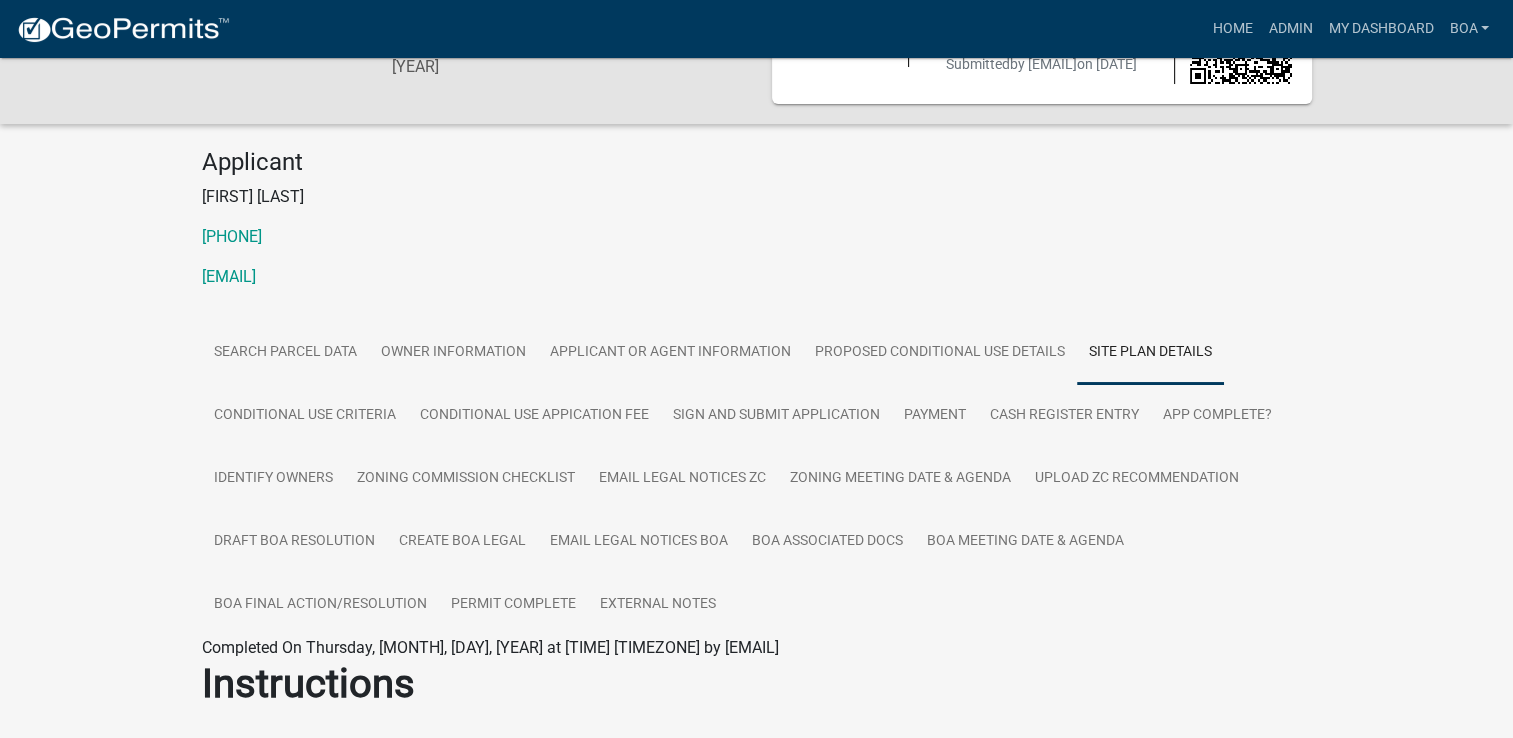 scroll, scrollTop: 0, scrollLeft: 0, axis: both 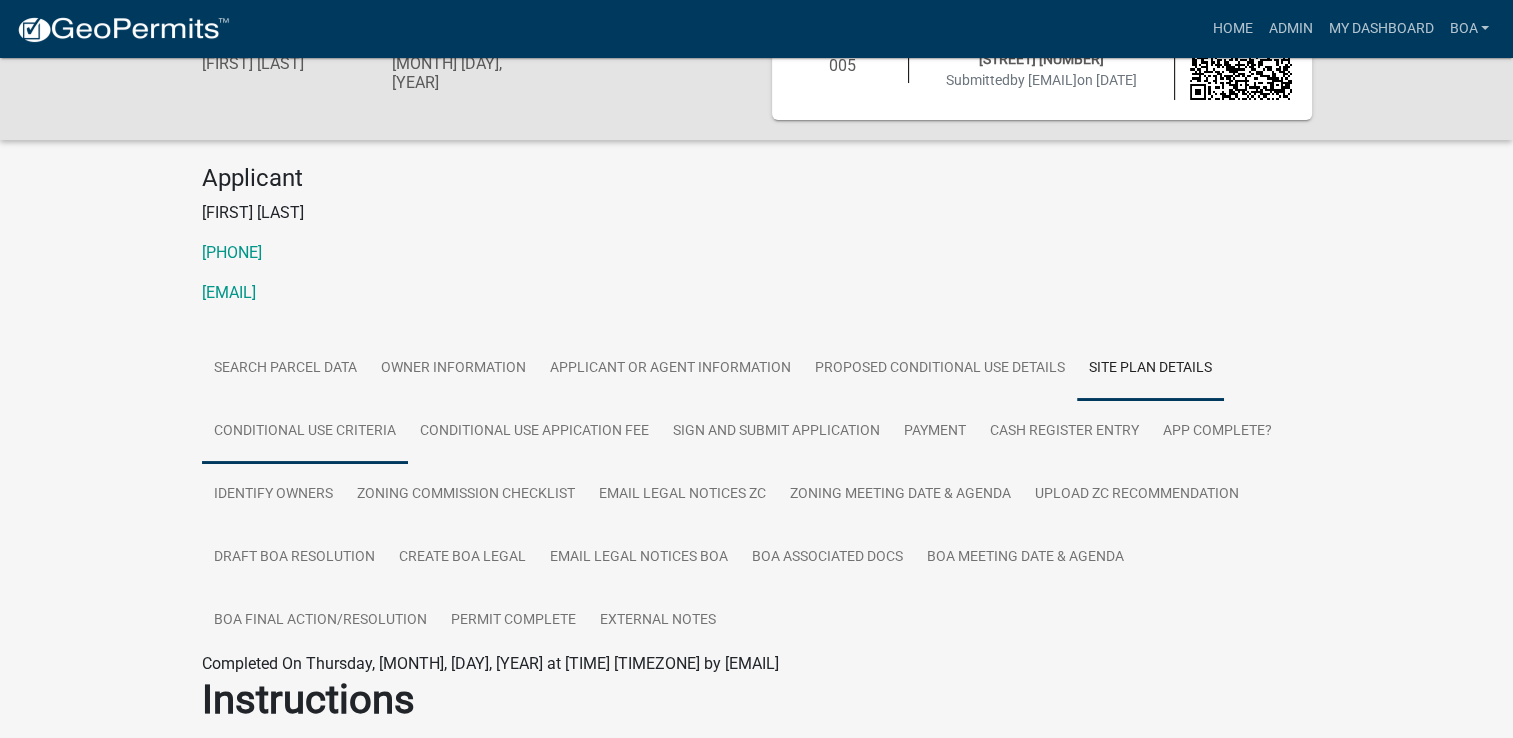 click on "Conditional Use Criteria" at bounding box center (305, 432) 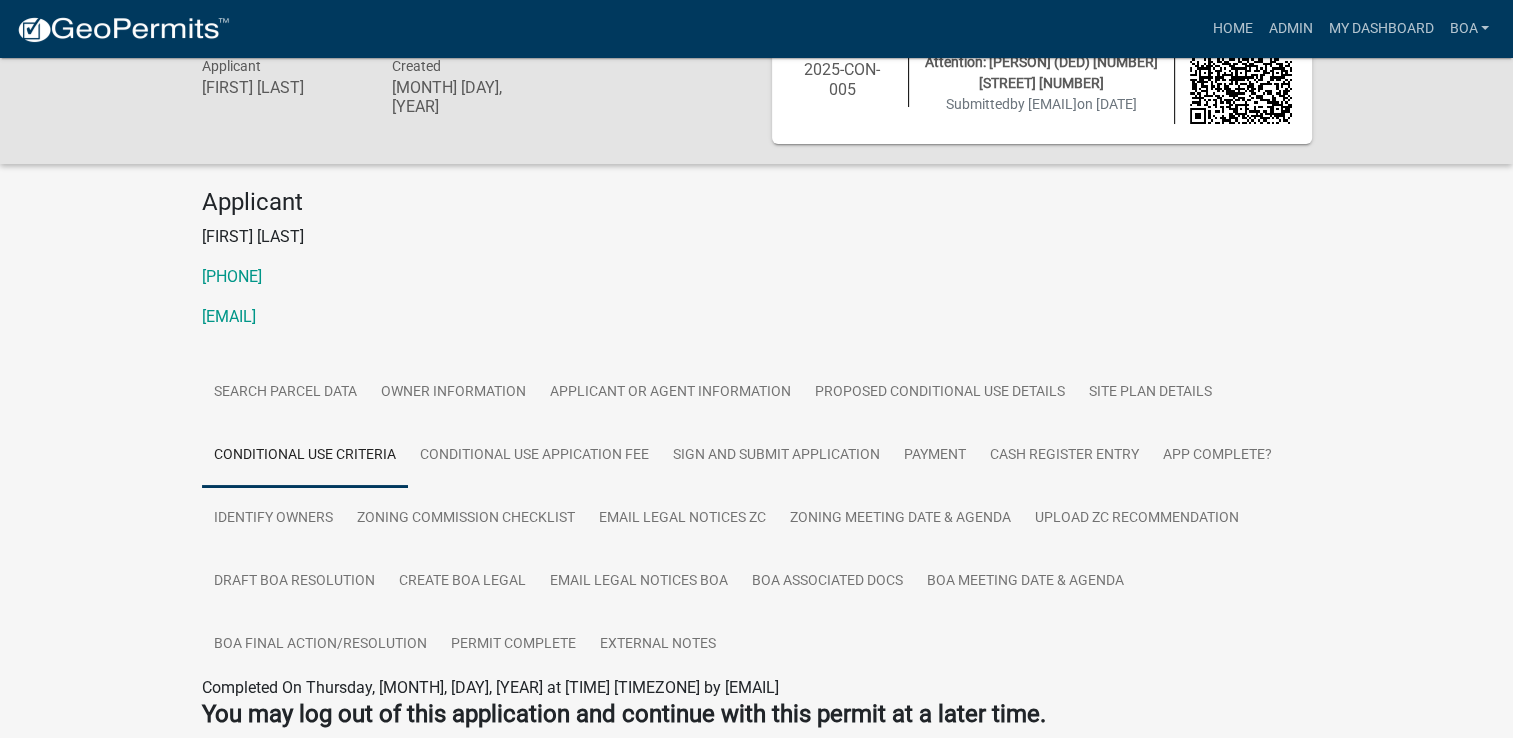 scroll, scrollTop: 200, scrollLeft: 0, axis: vertical 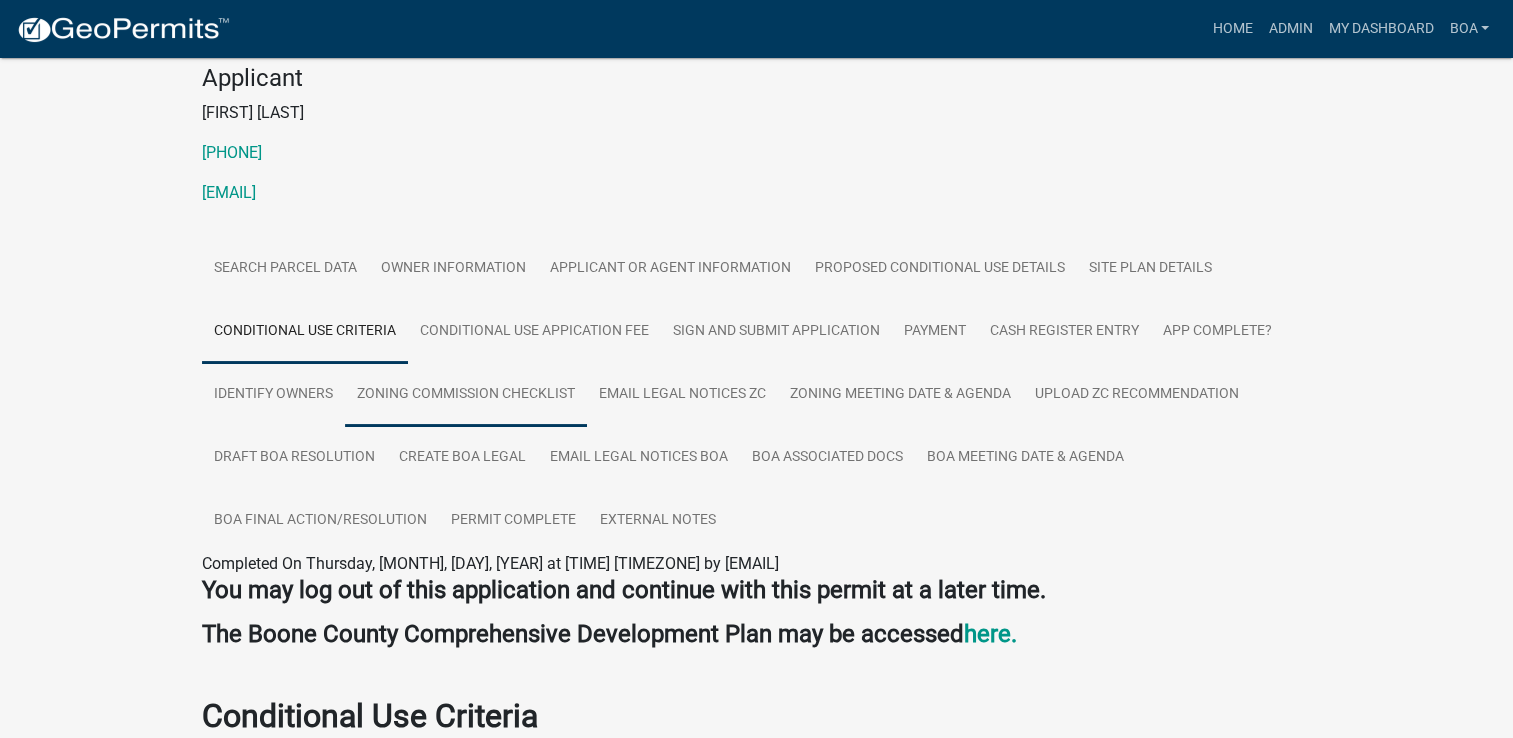 click on "Zoning Commission Checklist" at bounding box center (466, 395) 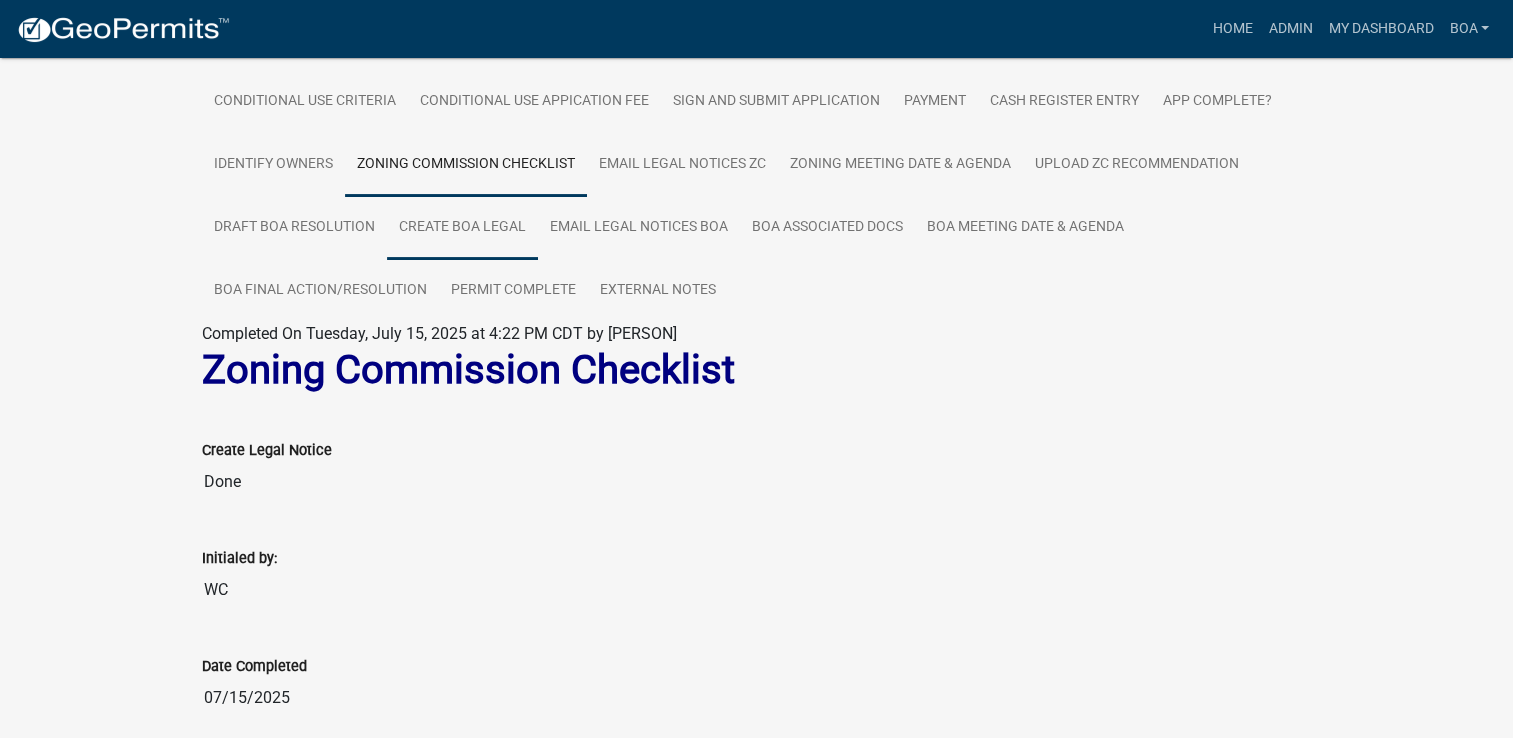 scroll, scrollTop: 200, scrollLeft: 0, axis: vertical 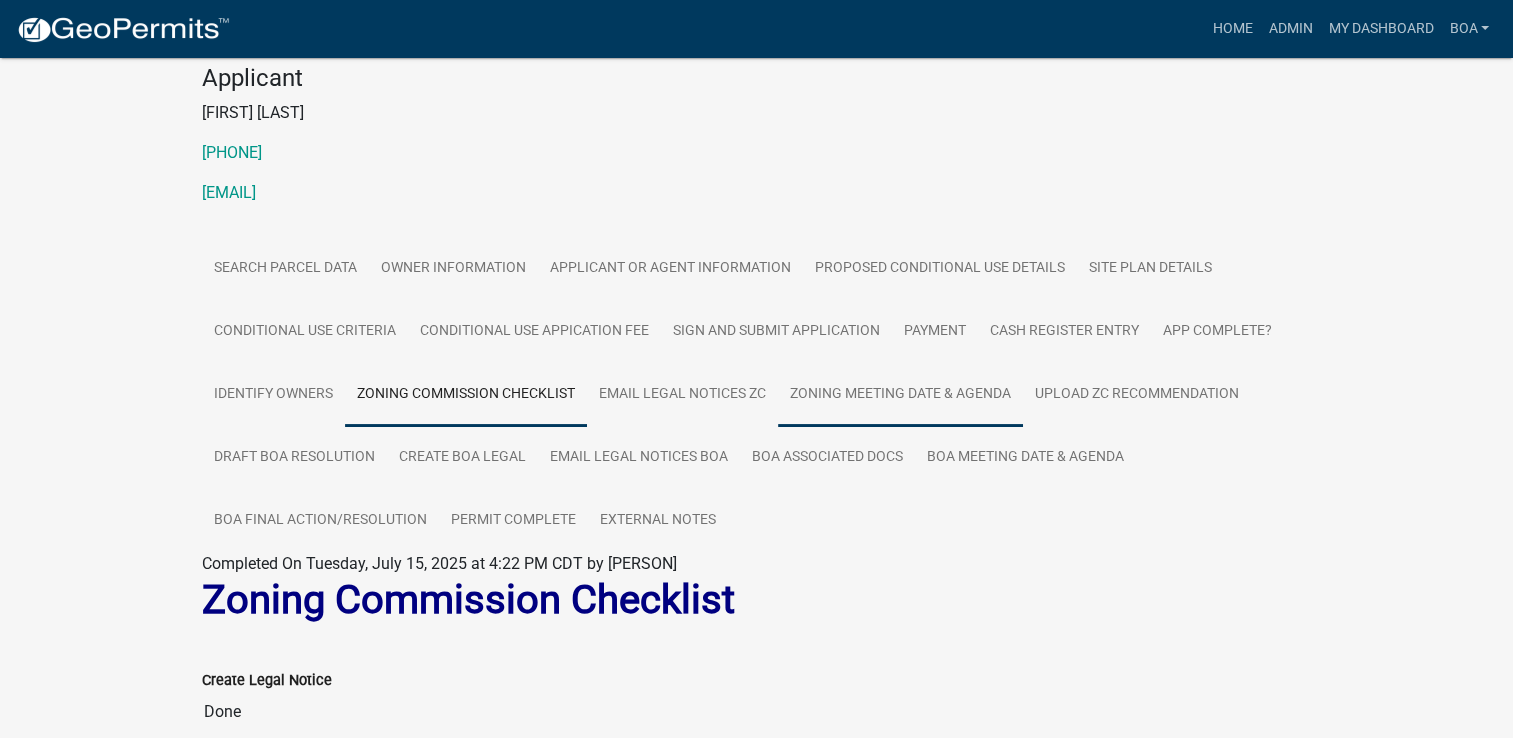 click on "Zoning Meeting Date & Agenda" at bounding box center [900, 395] 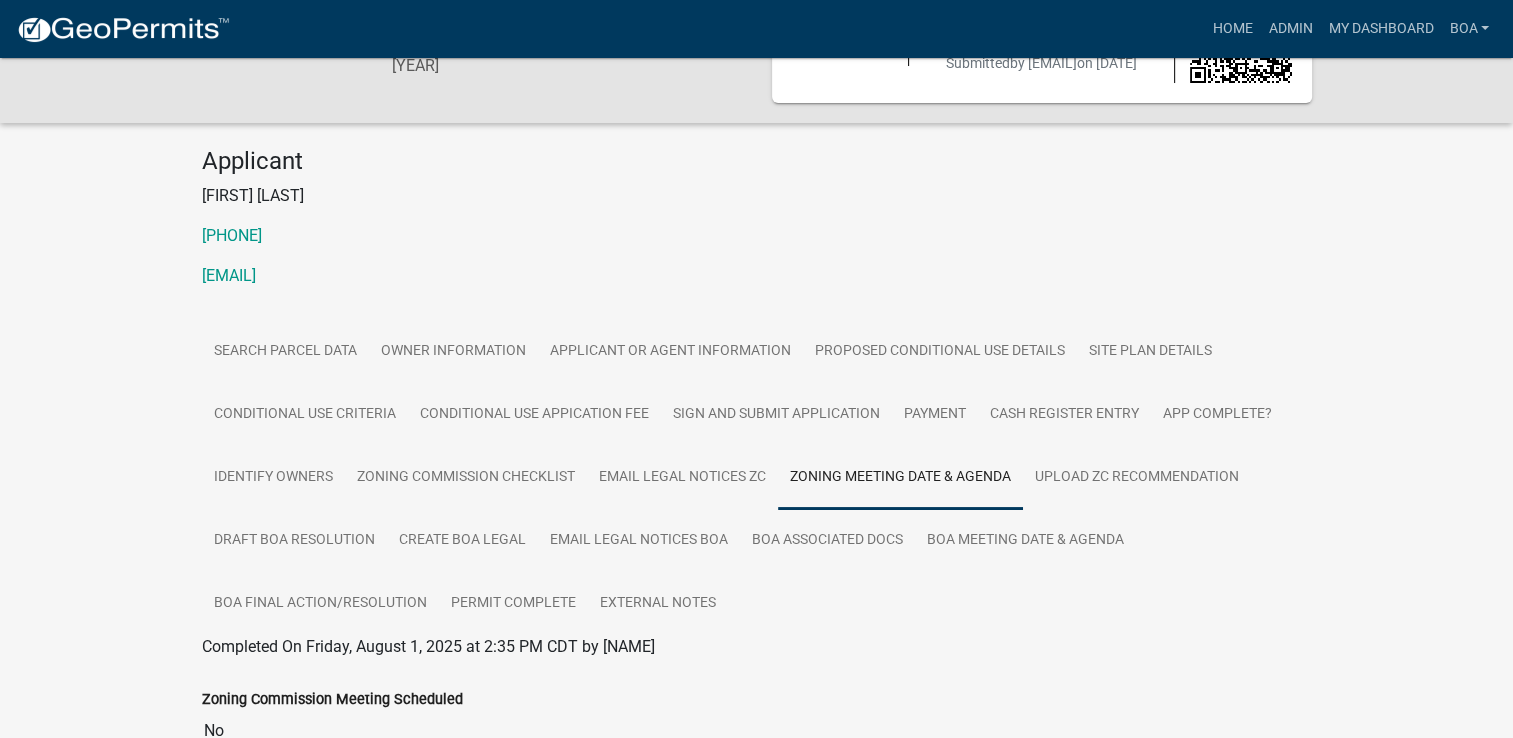 scroll, scrollTop: 300, scrollLeft: 0, axis: vertical 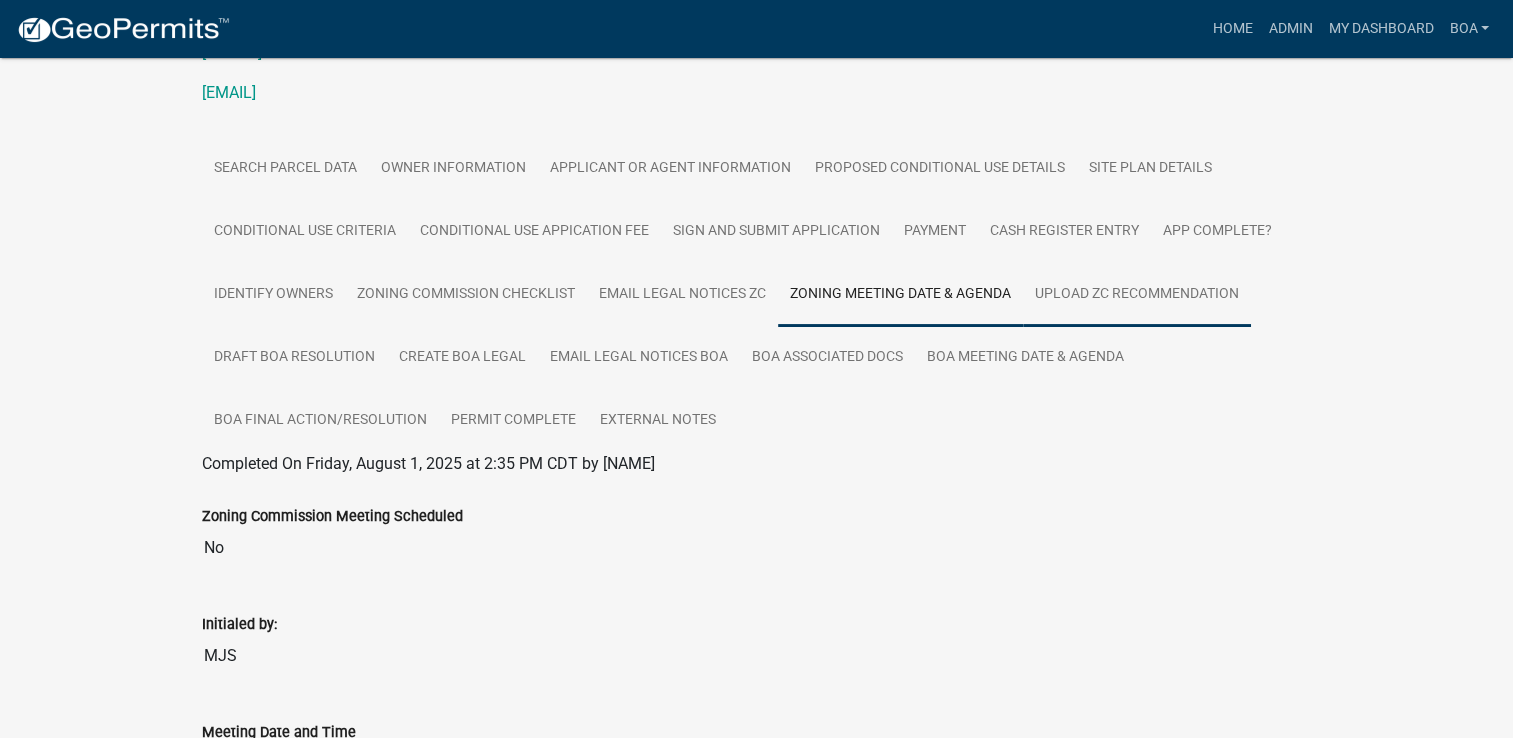 click on "Upload ZC Recommendation" at bounding box center (1137, 295) 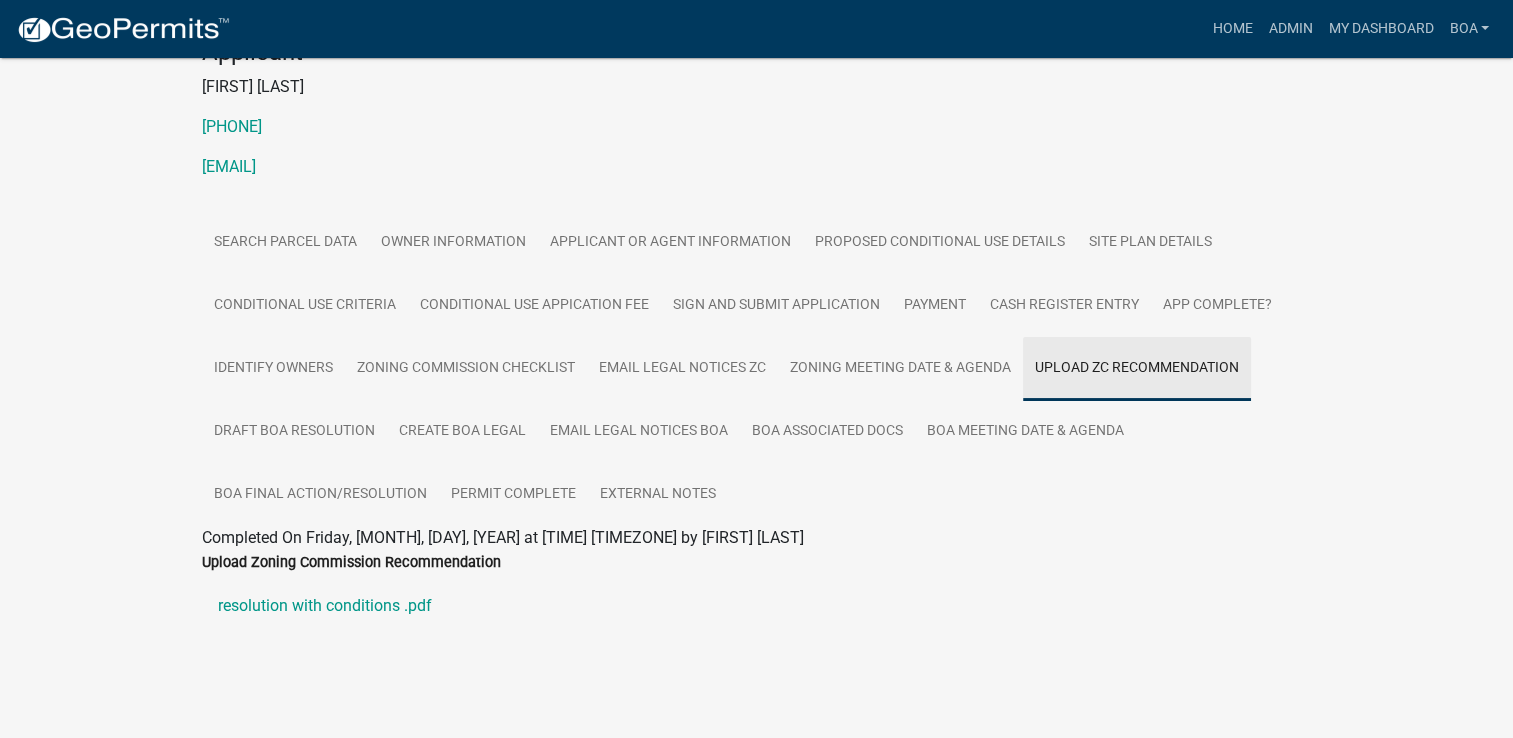scroll, scrollTop: 272, scrollLeft: 0, axis: vertical 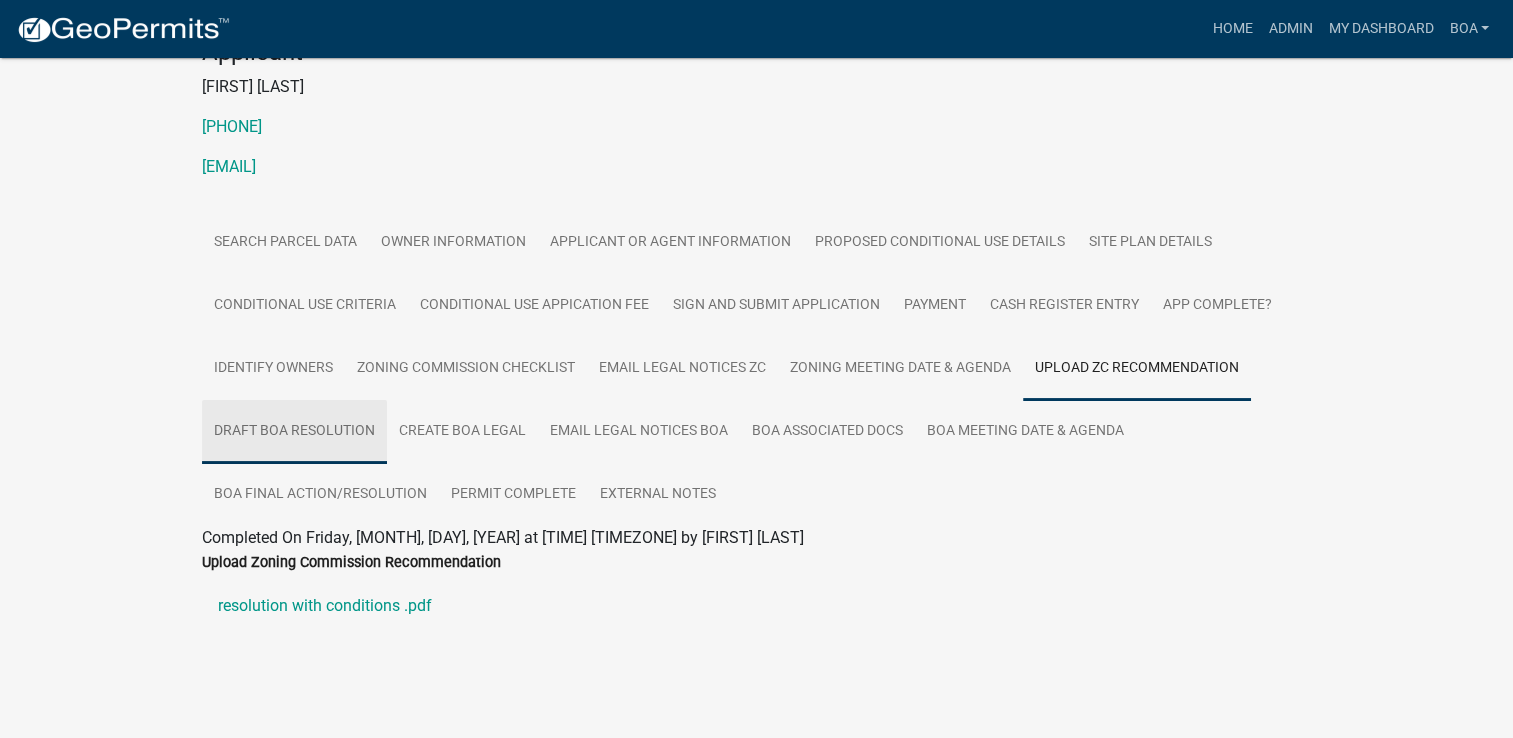 click on "Draft BOA Resolution" at bounding box center [294, 432] 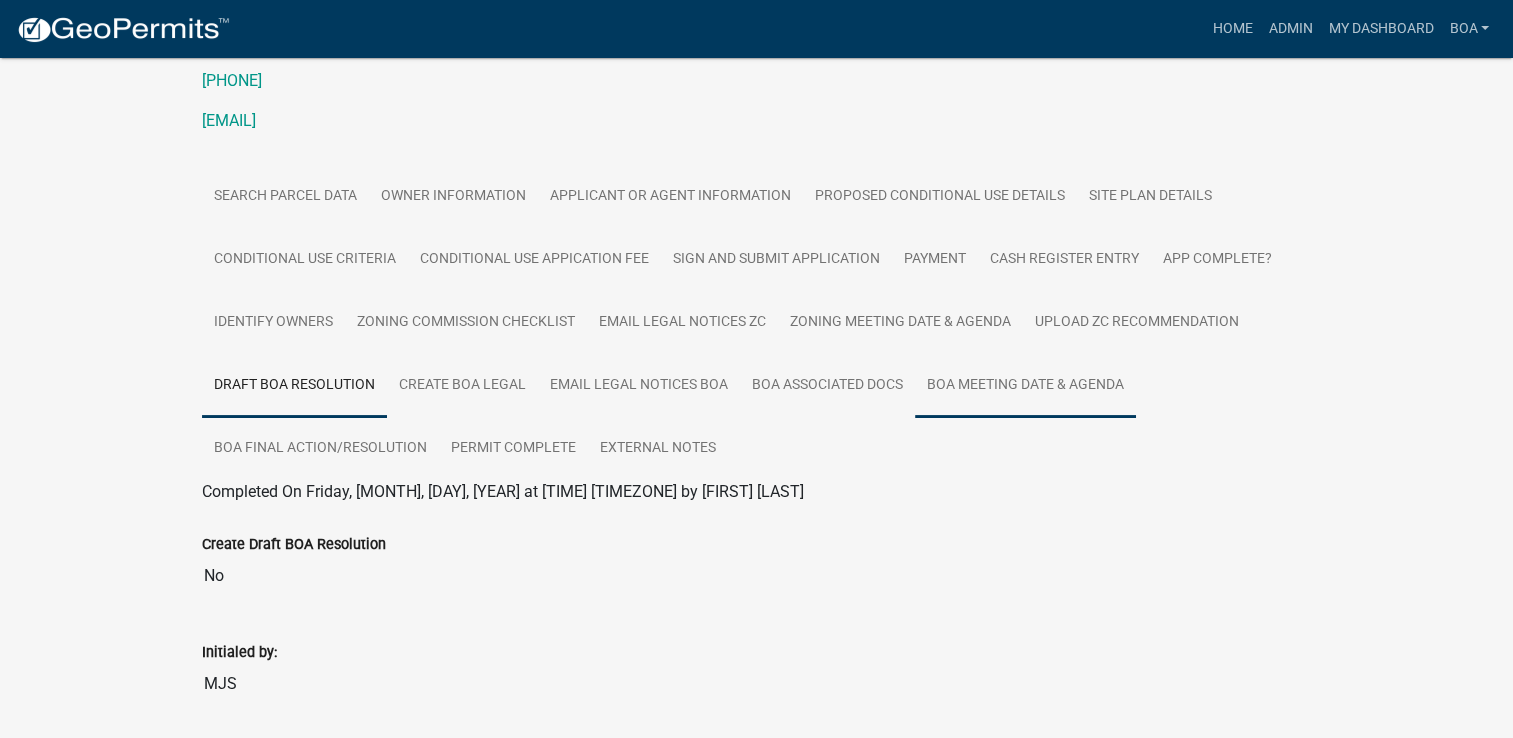 click on "BOA Meeting Date & Agenda" at bounding box center [1025, 386] 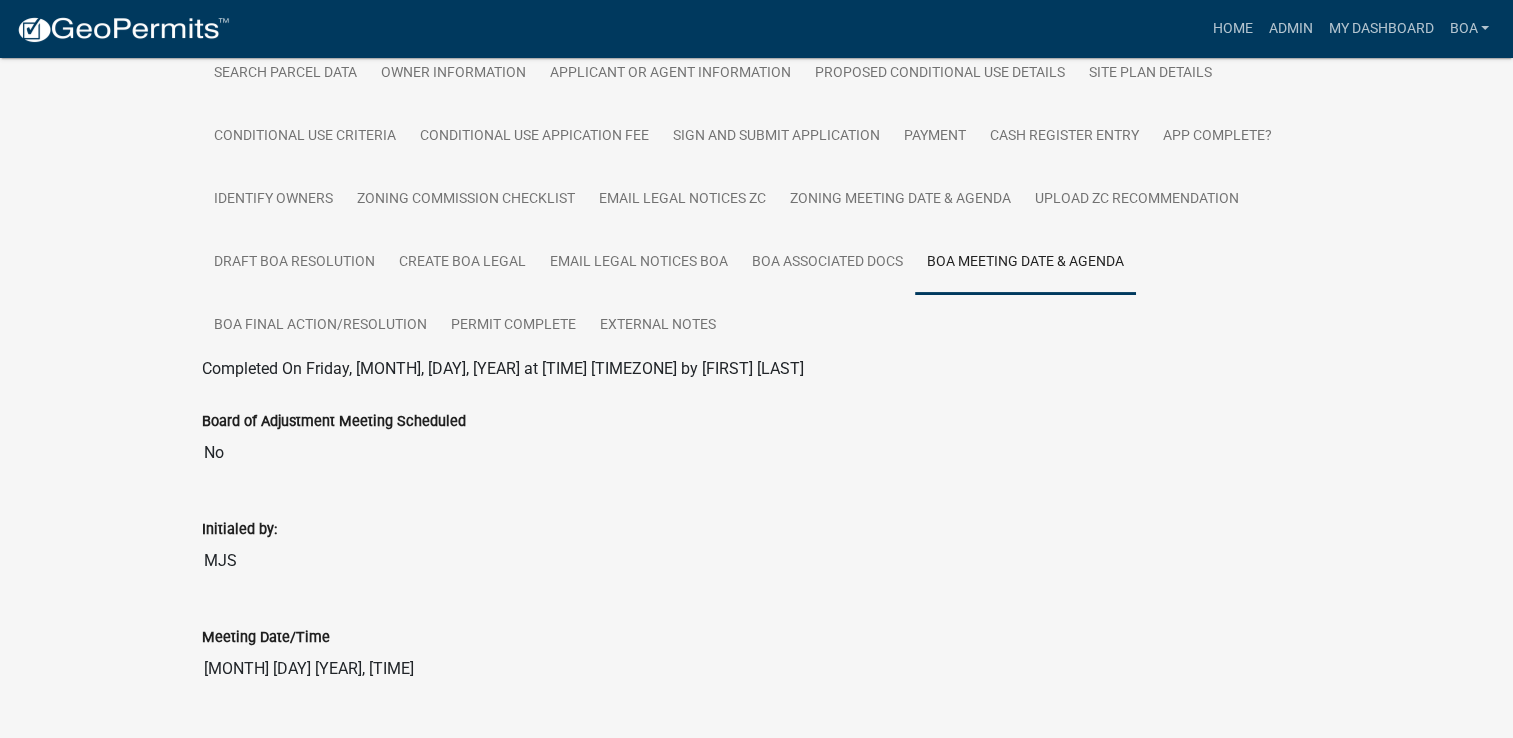 scroll, scrollTop: 402, scrollLeft: 0, axis: vertical 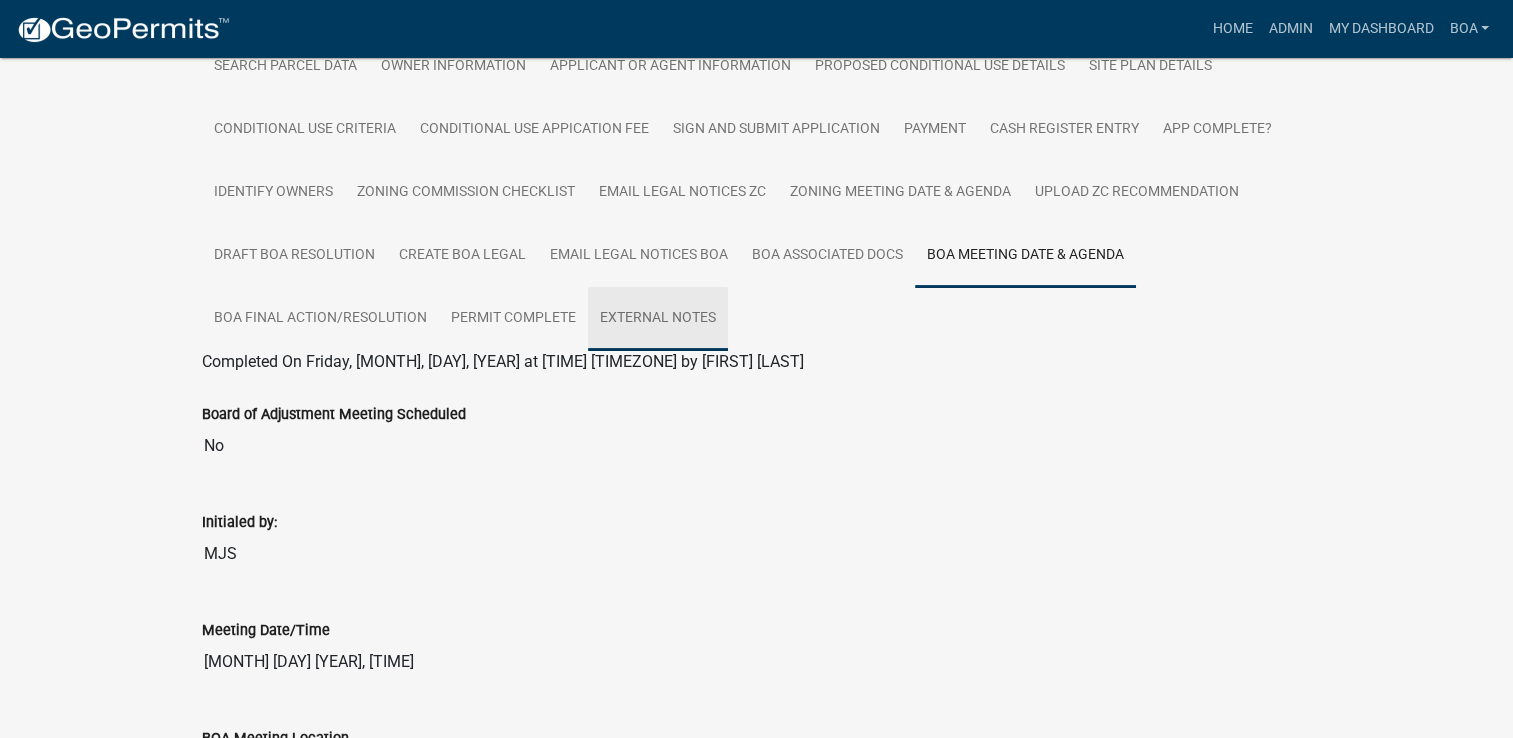 click on "External Notes" at bounding box center (658, 319) 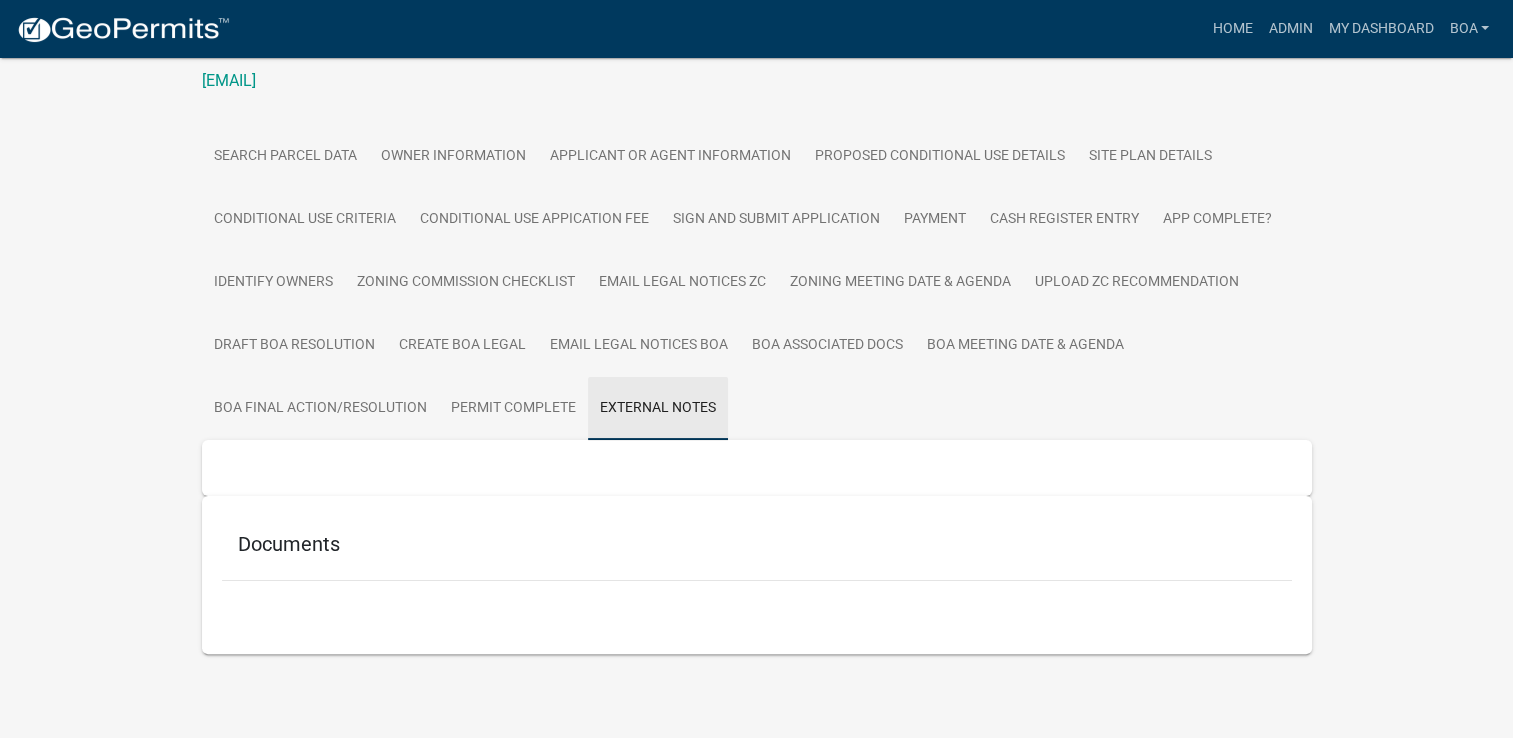 scroll, scrollTop: 357, scrollLeft: 0, axis: vertical 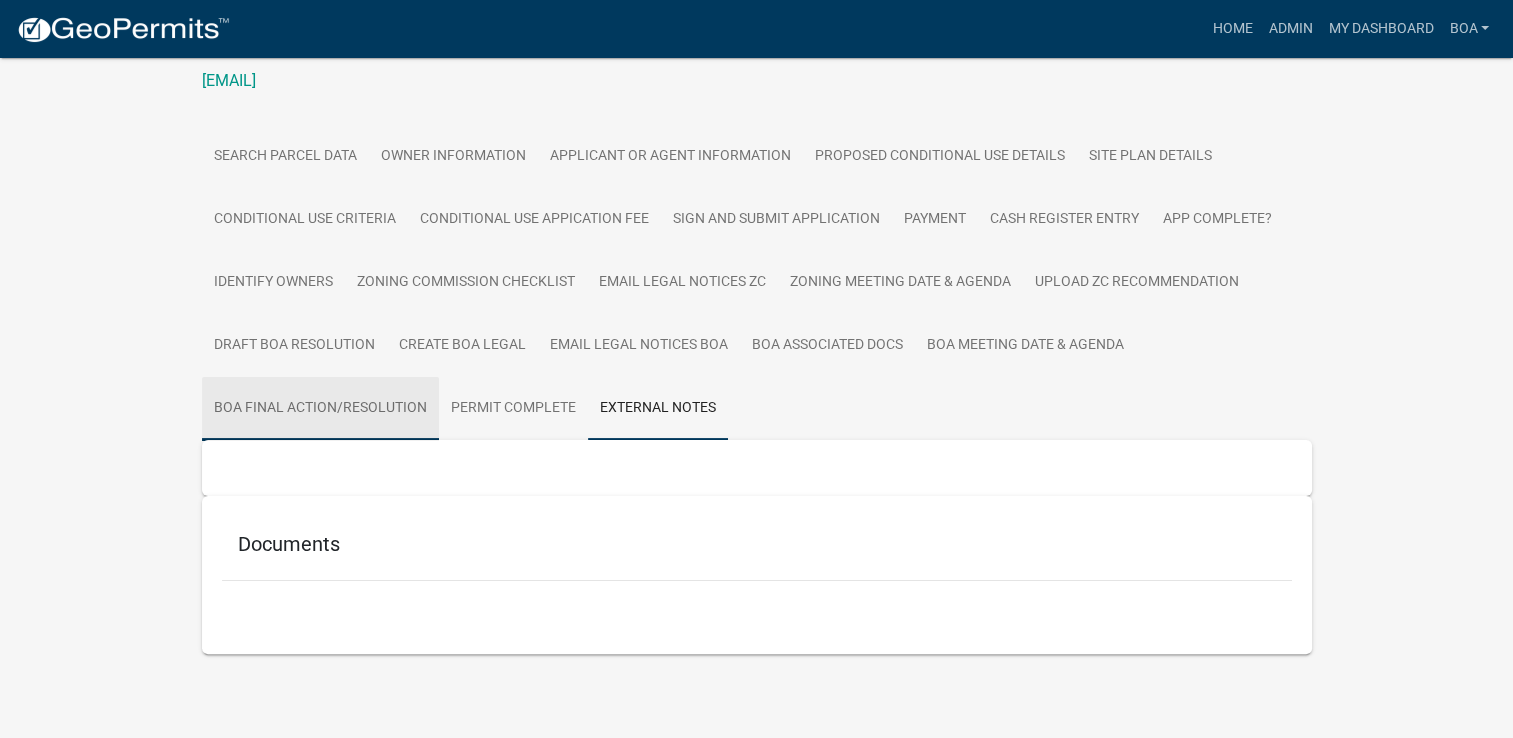 click on "BOA Final Action/Resolution" at bounding box center (320, 409) 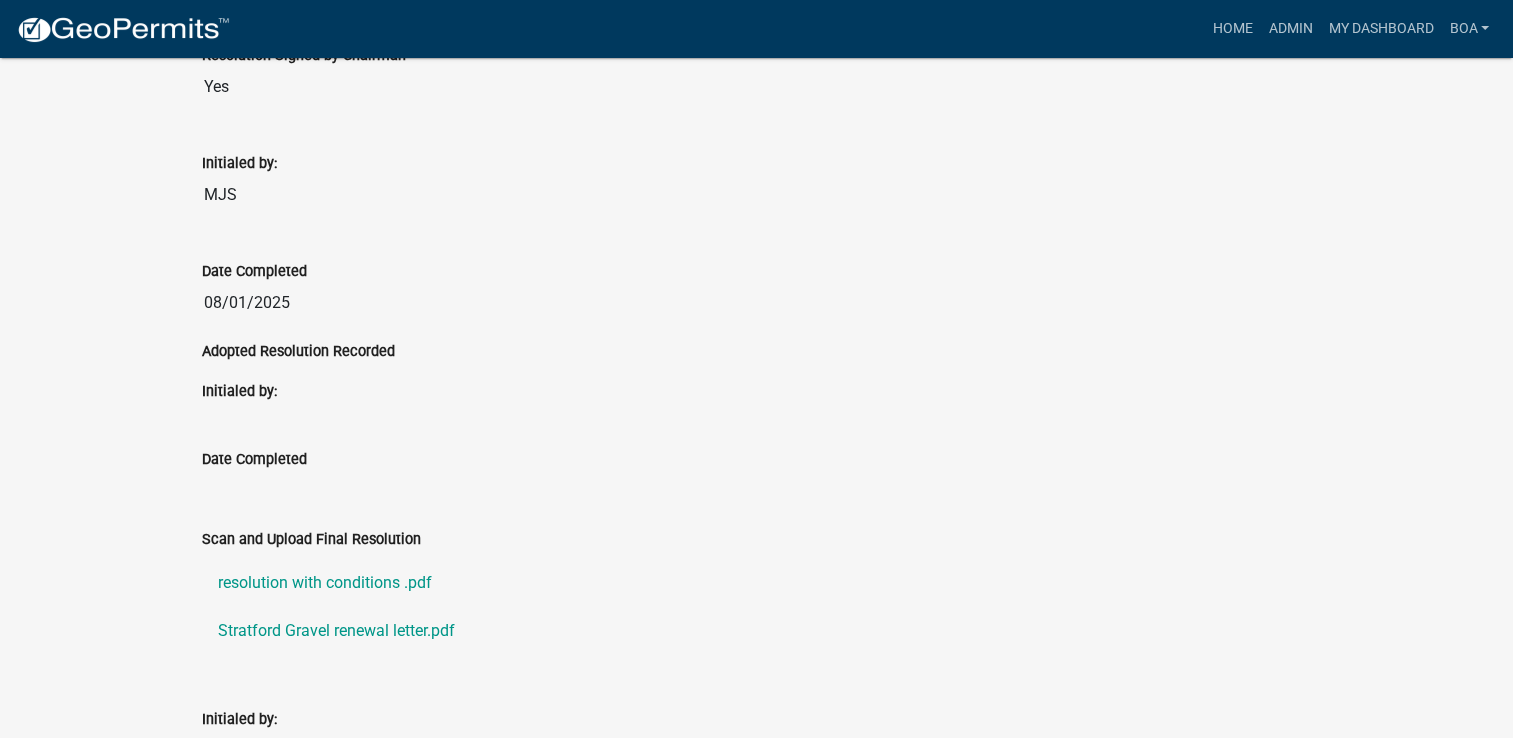 scroll, scrollTop: 1540, scrollLeft: 0, axis: vertical 